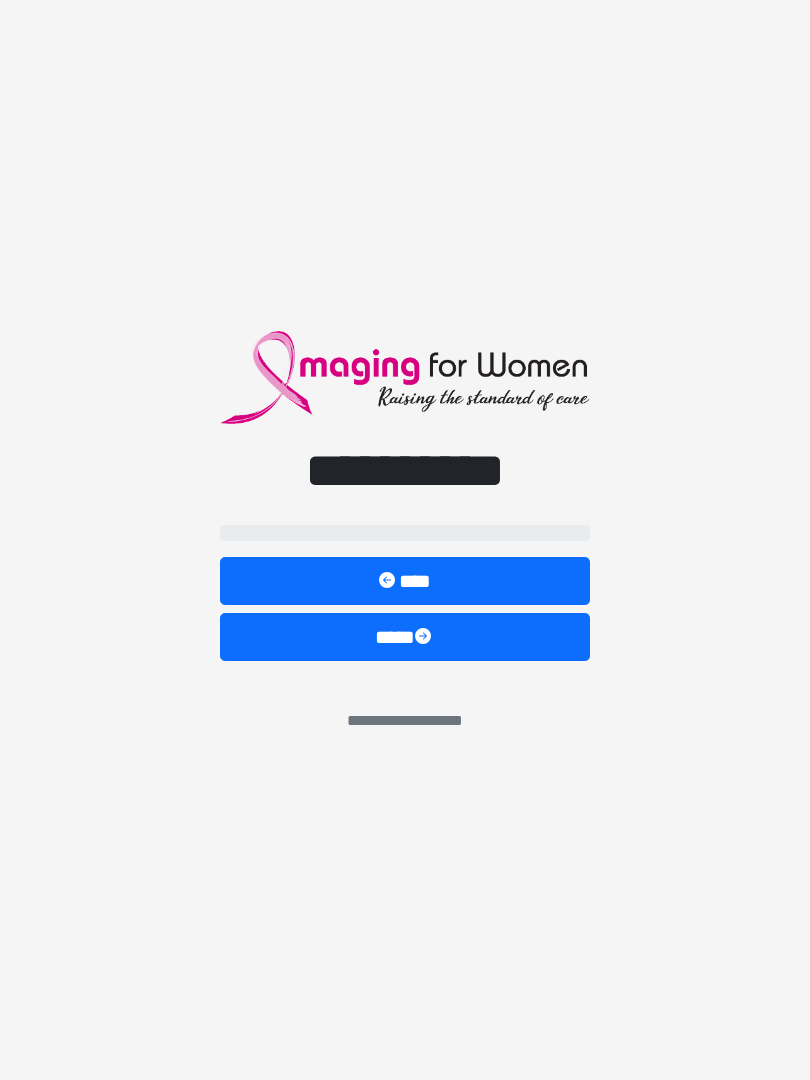 scroll, scrollTop: 0, scrollLeft: 0, axis: both 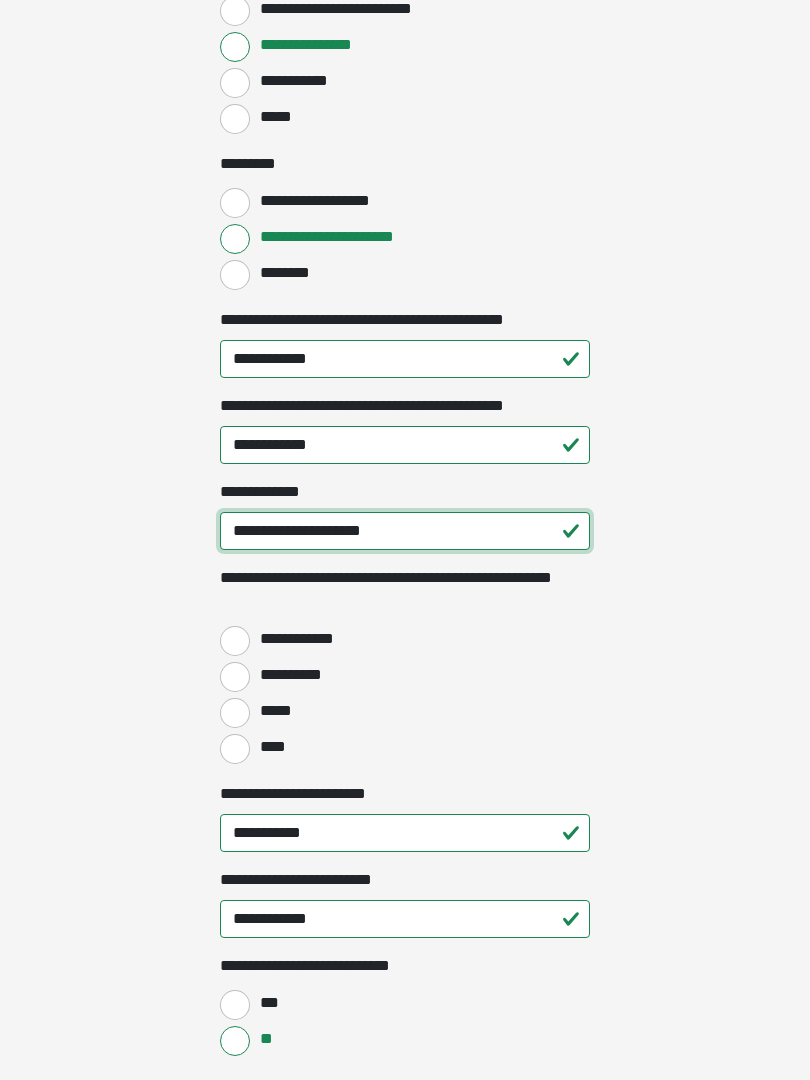 click on "**********" at bounding box center (405, 531) 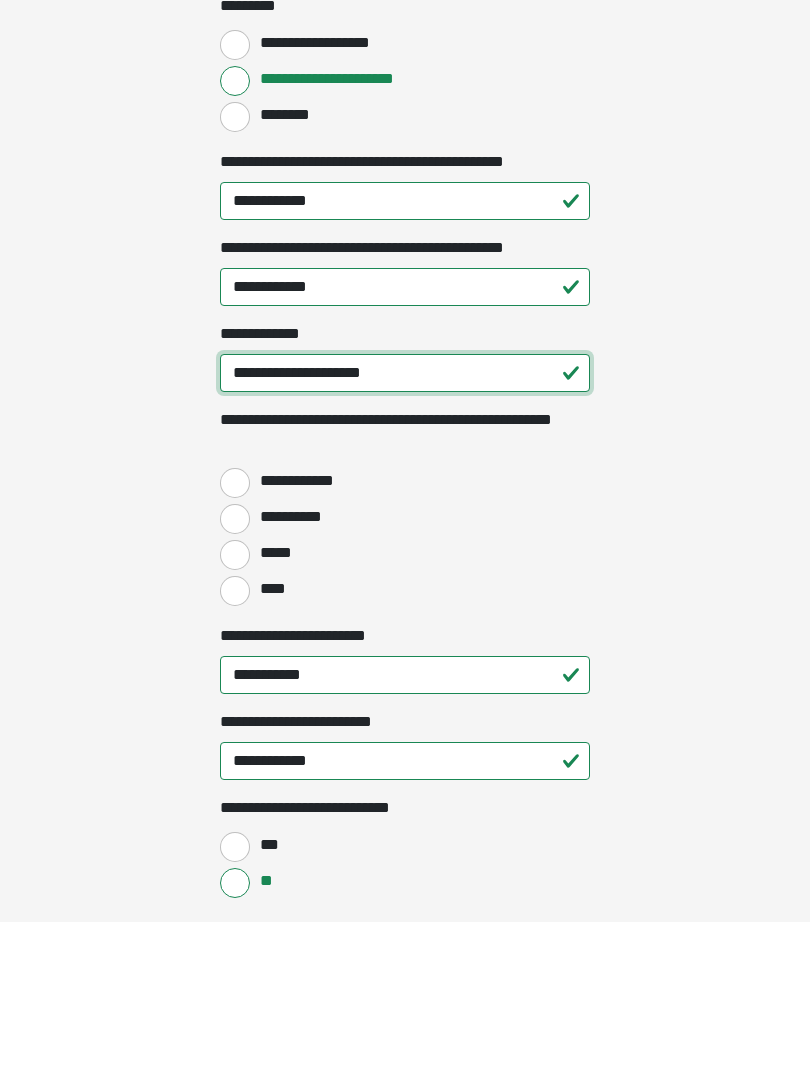 type on "**********" 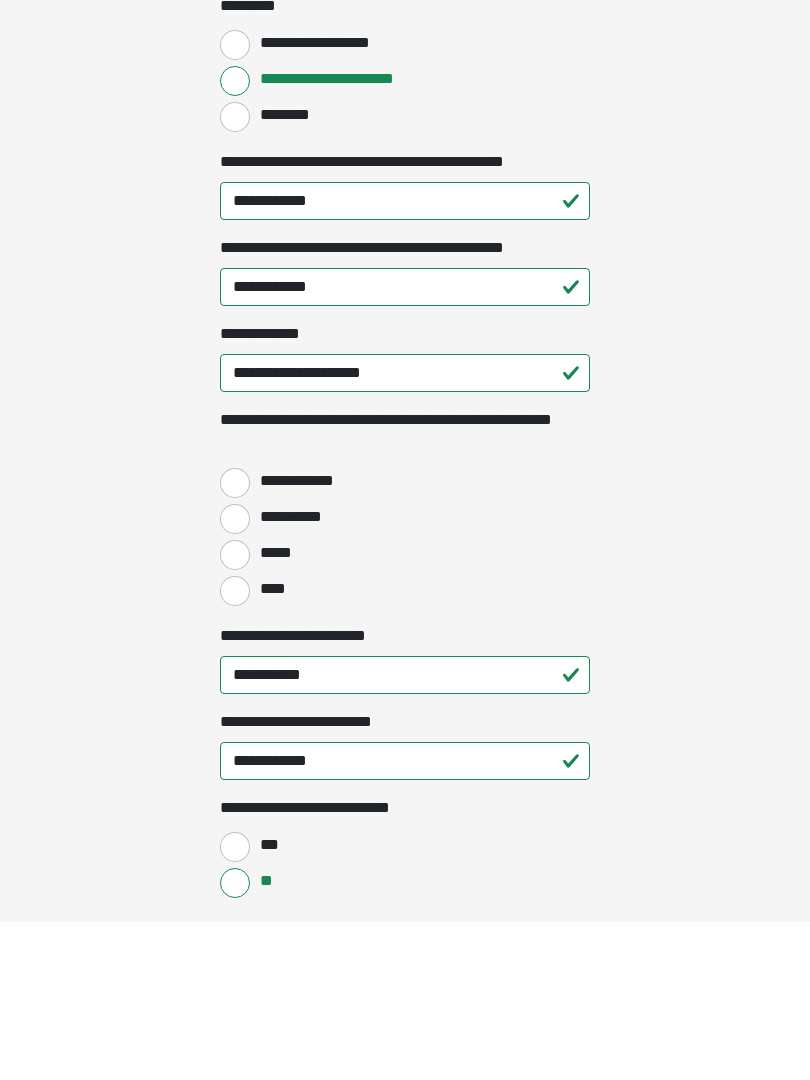 click on "****" at bounding box center (235, 749) 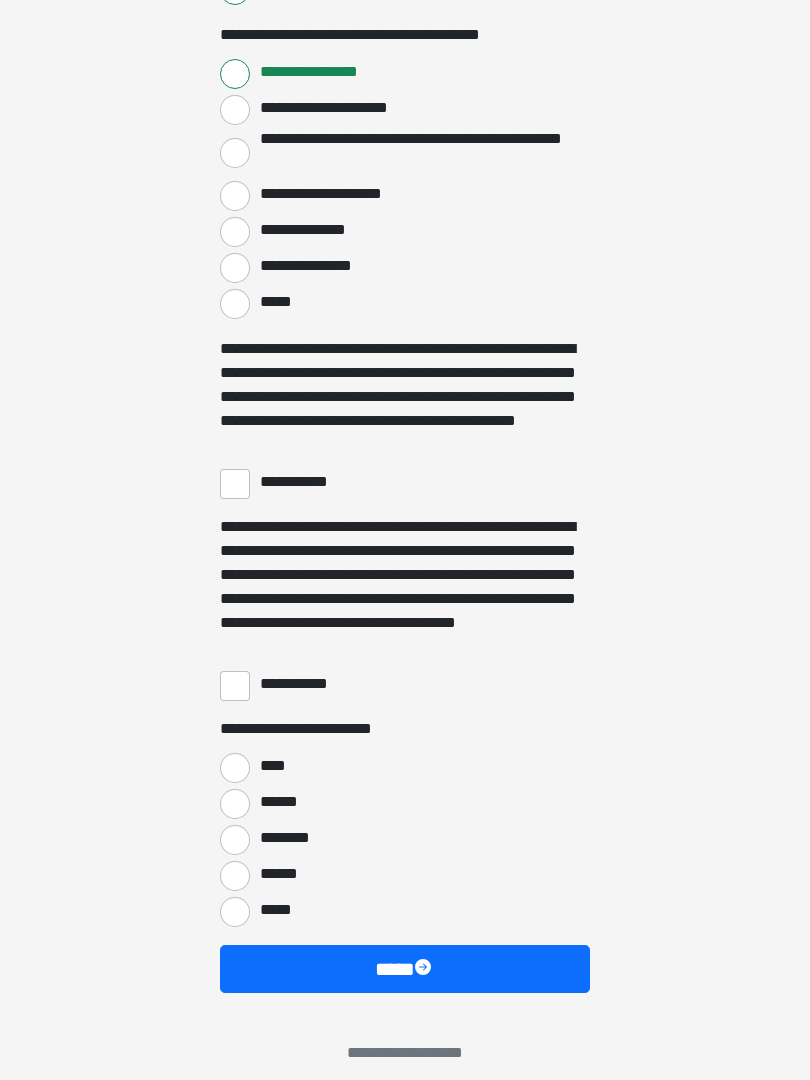 scroll, scrollTop: 3381, scrollLeft: 0, axis: vertical 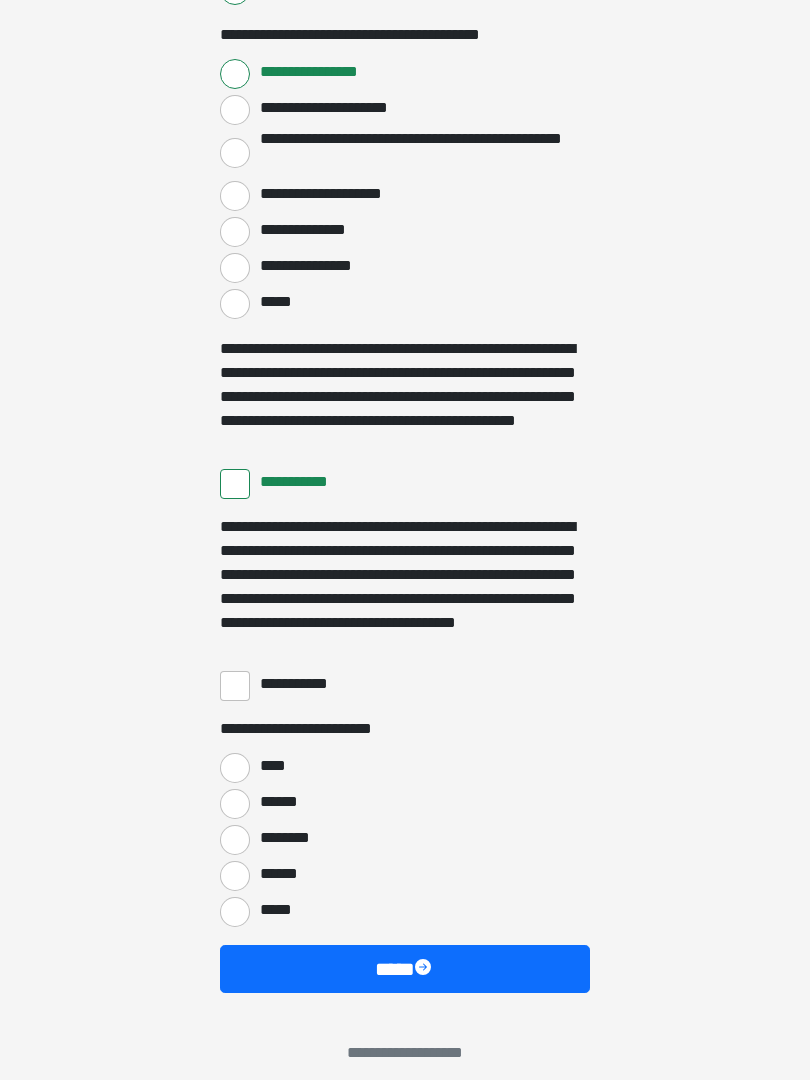 click on "**********" at bounding box center (235, 686) 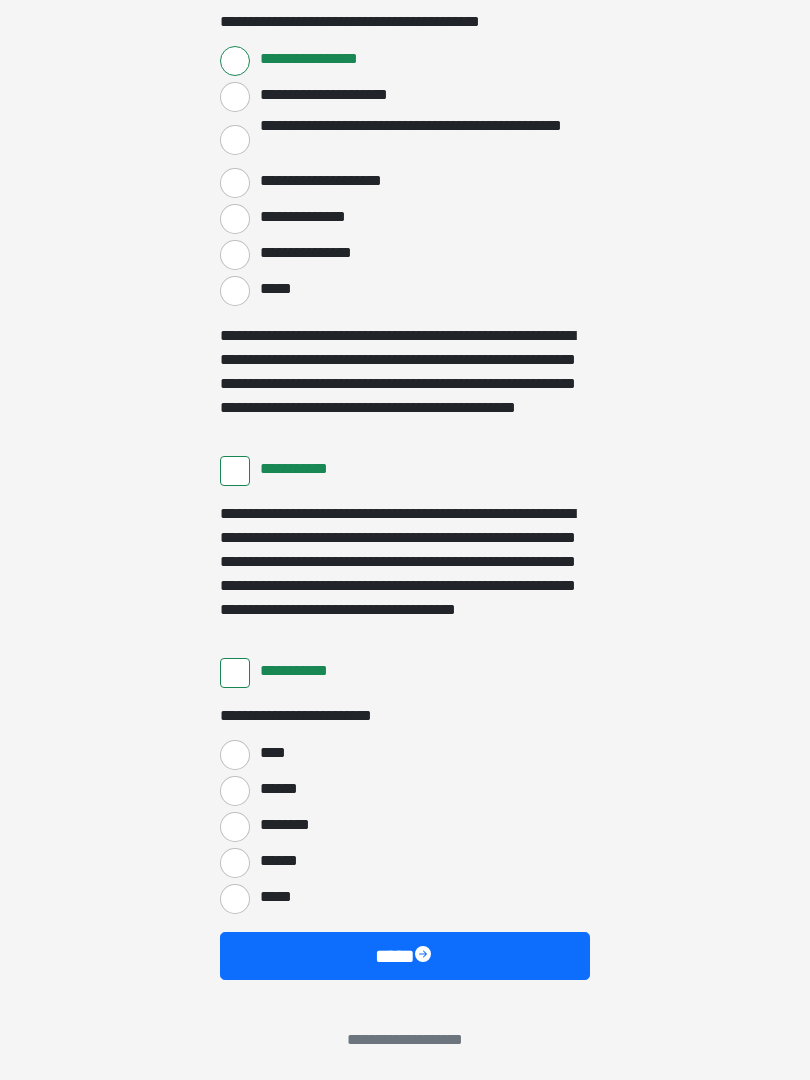 scroll, scrollTop: 3397, scrollLeft: 0, axis: vertical 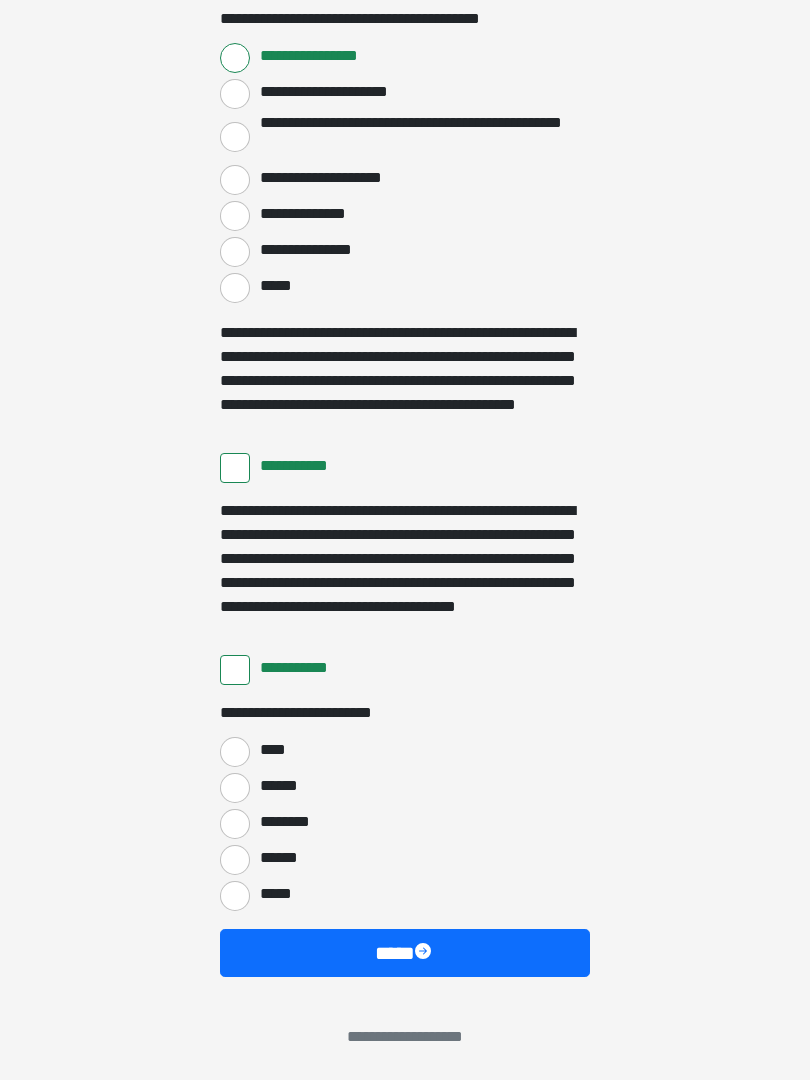 click on "****" at bounding box center (235, 752) 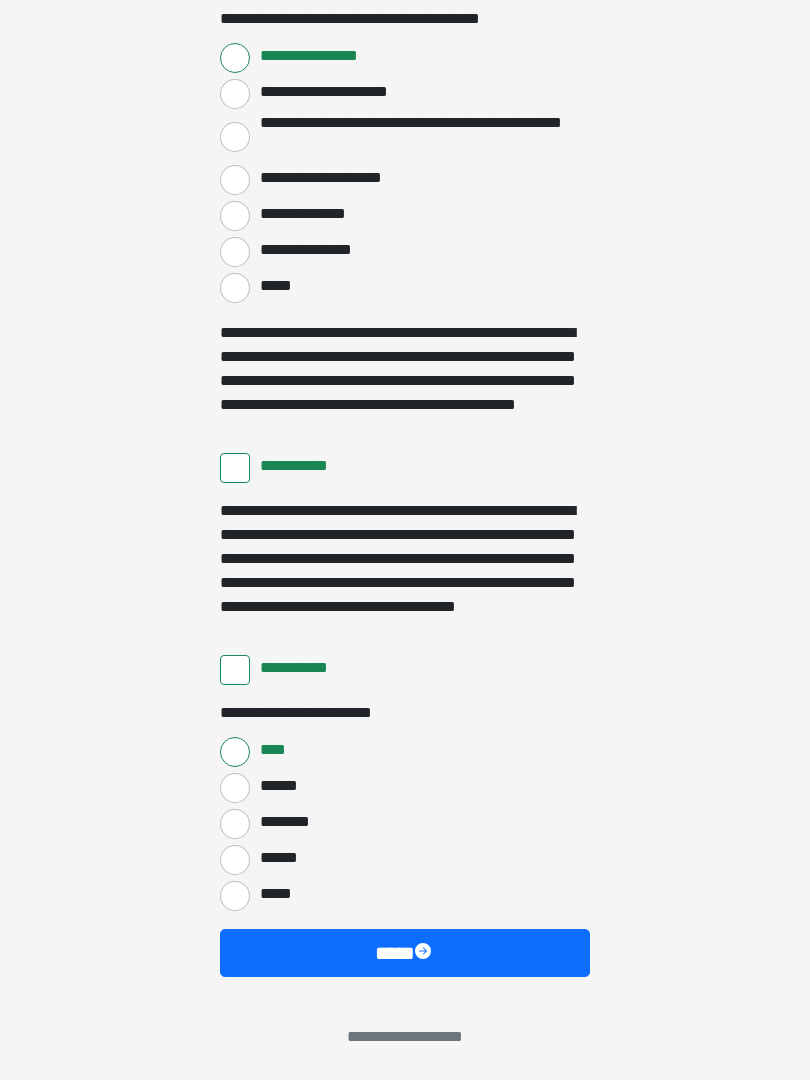 click on "****" at bounding box center [405, 953] 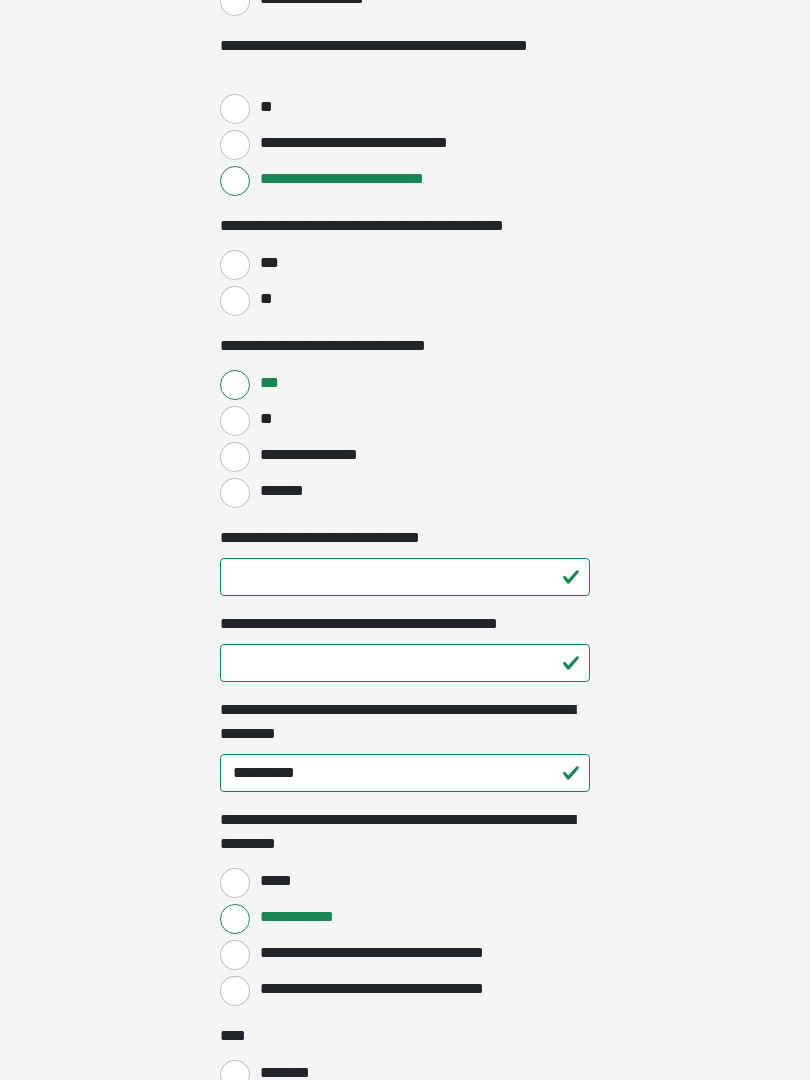 scroll, scrollTop: 1091, scrollLeft: 0, axis: vertical 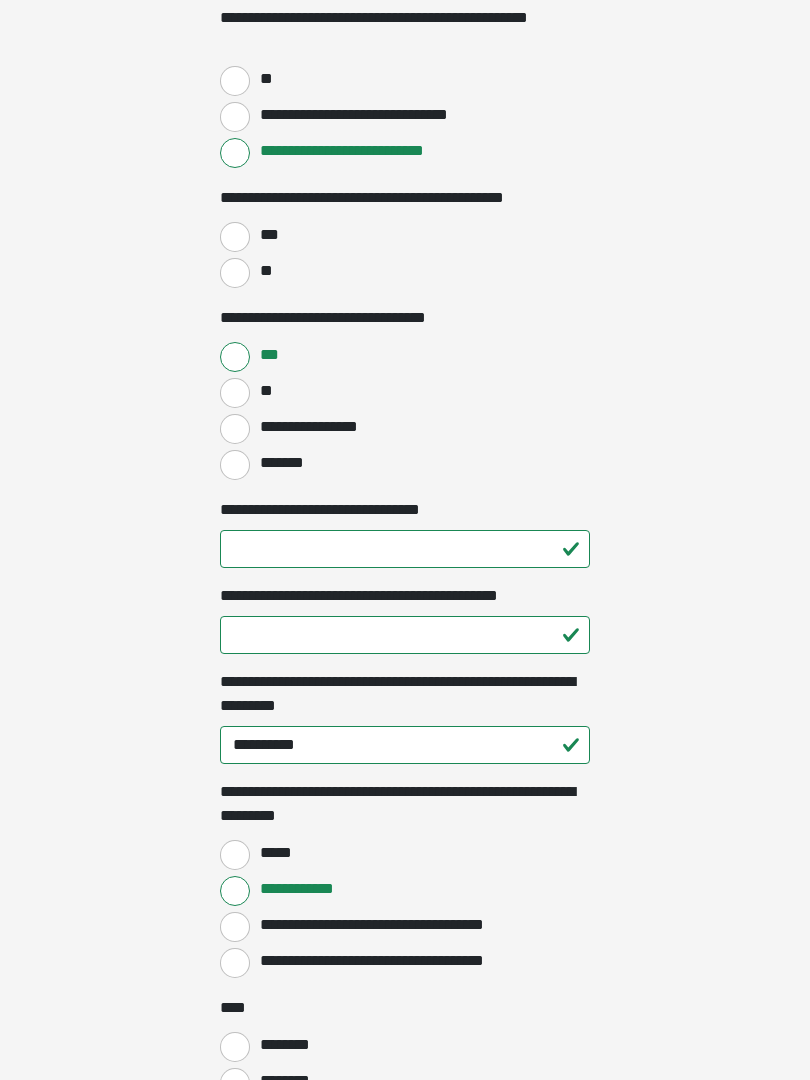 click on "***" at bounding box center [235, 238] 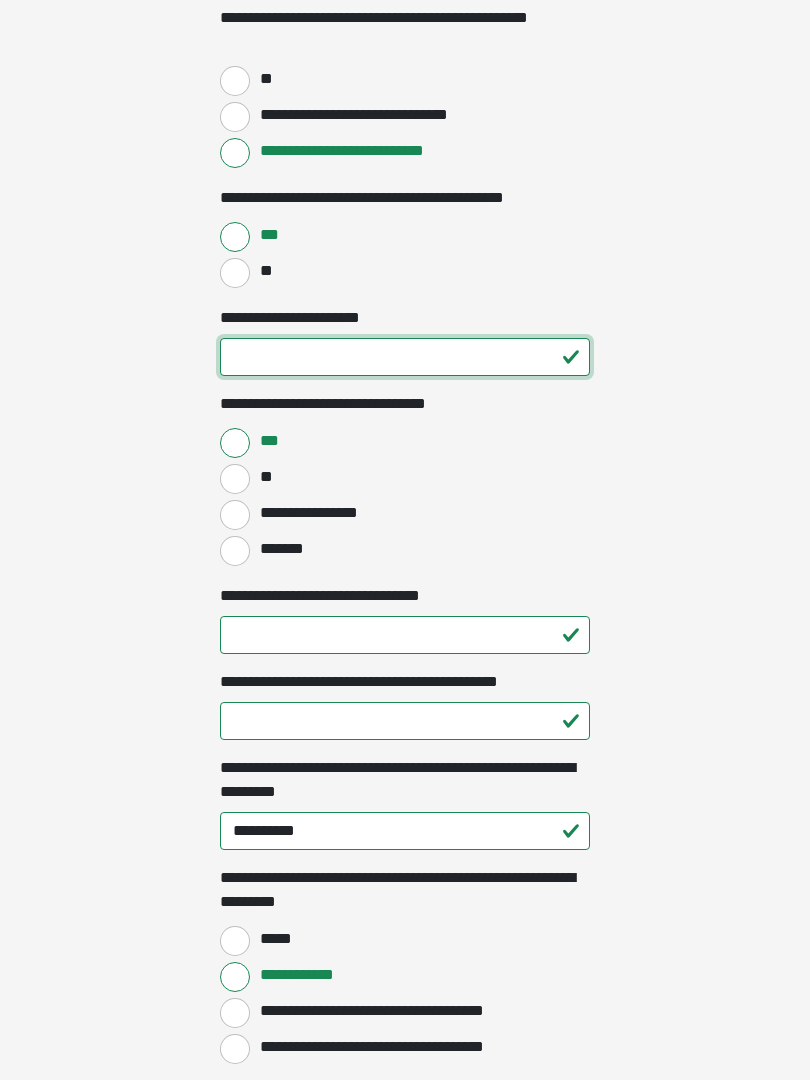 click on "**********" at bounding box center (405, 357) 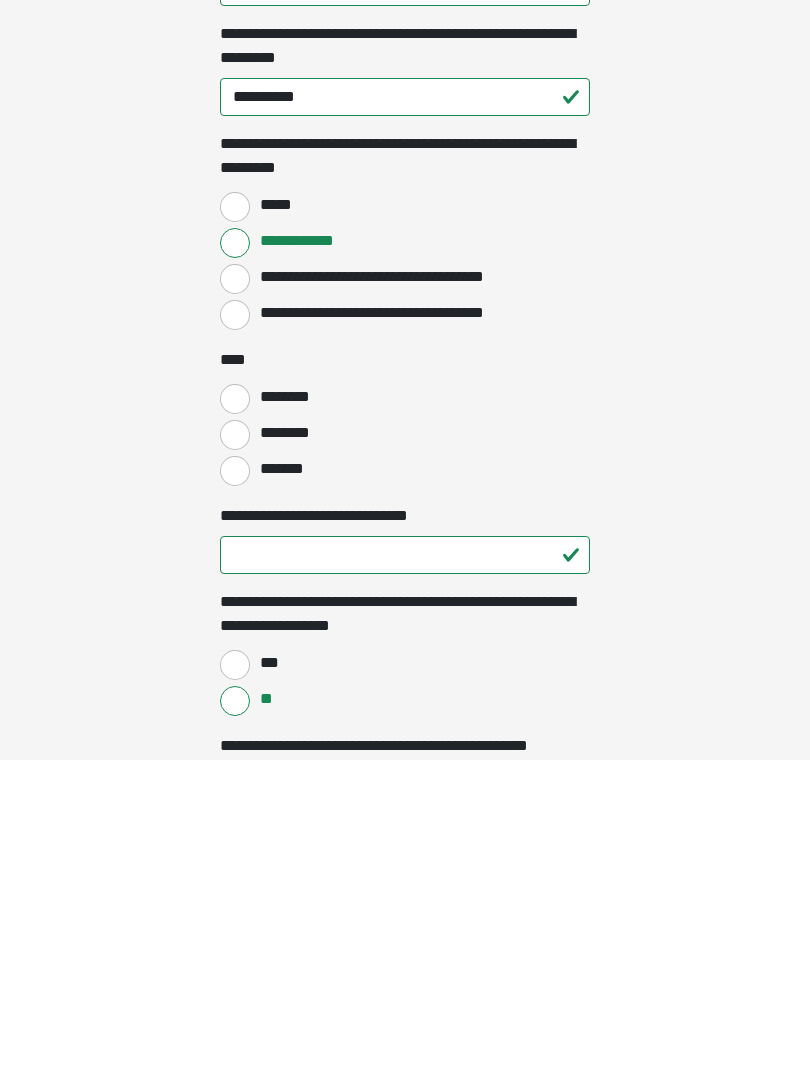 scroll, scrollTop: 1555, scrollLeft: 0, axis: vertical 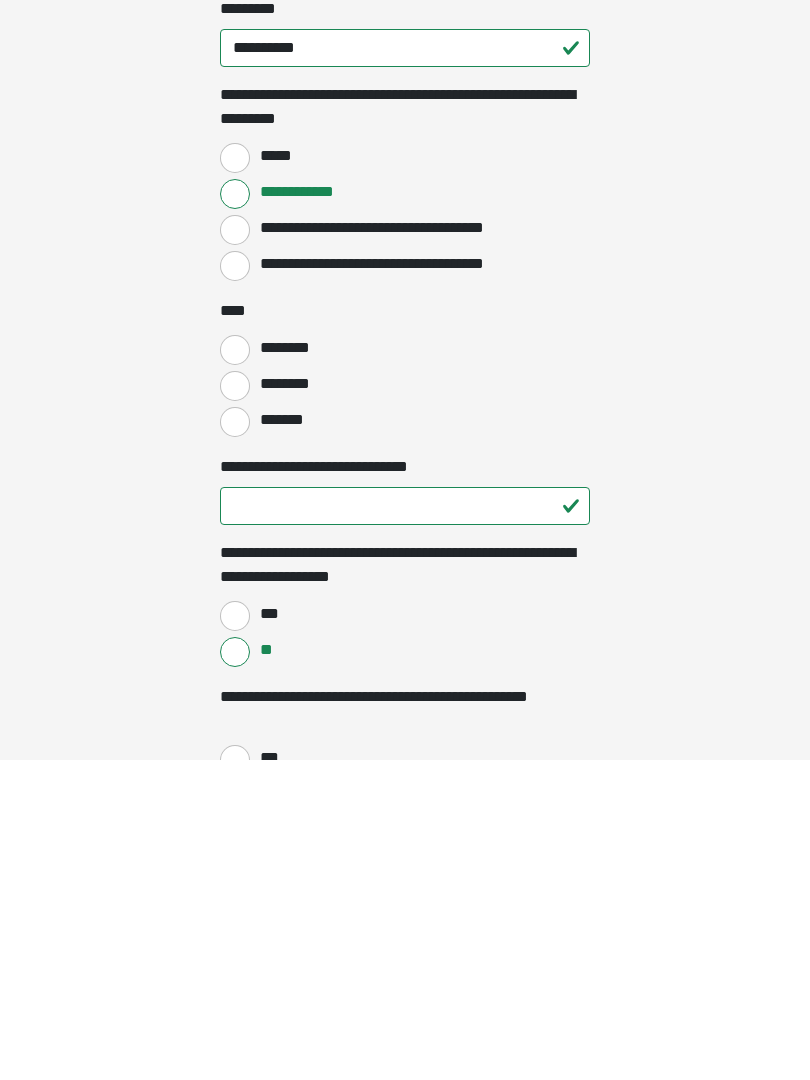 type on "**" 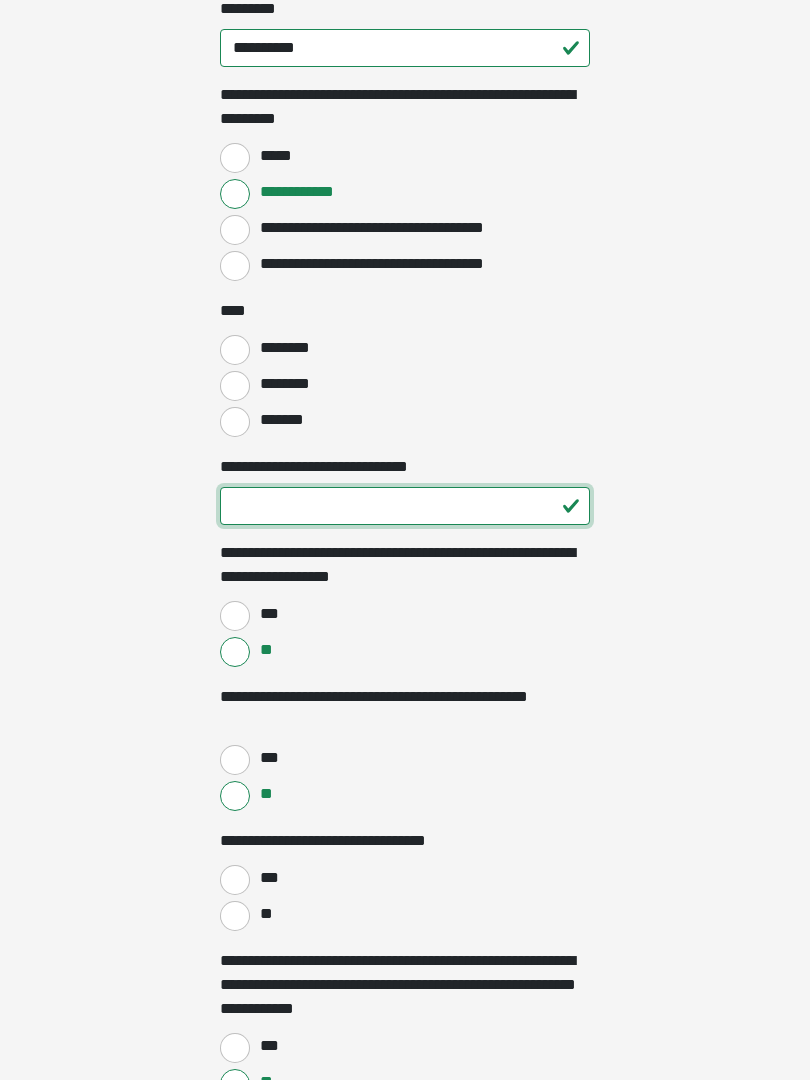 click on "**********" at bounding box center (405, 506) 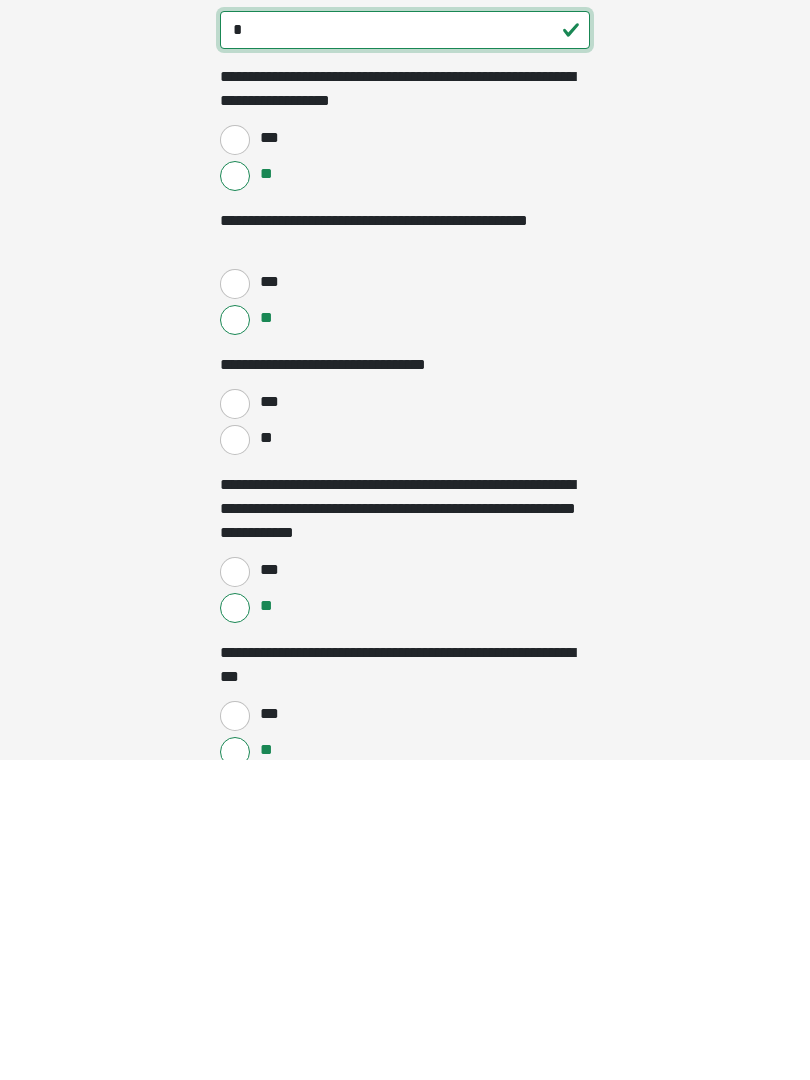 scroll, scrollTop: 2045, scrollLeft: 0, axis: vertical 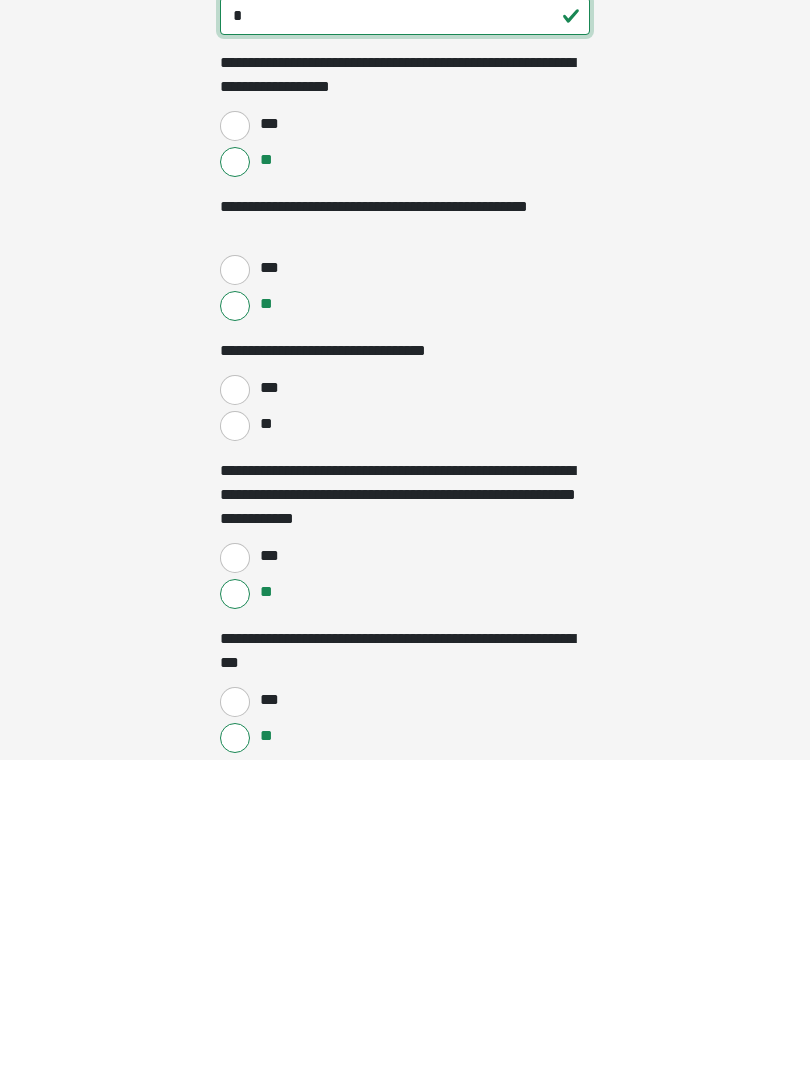 type on "*" 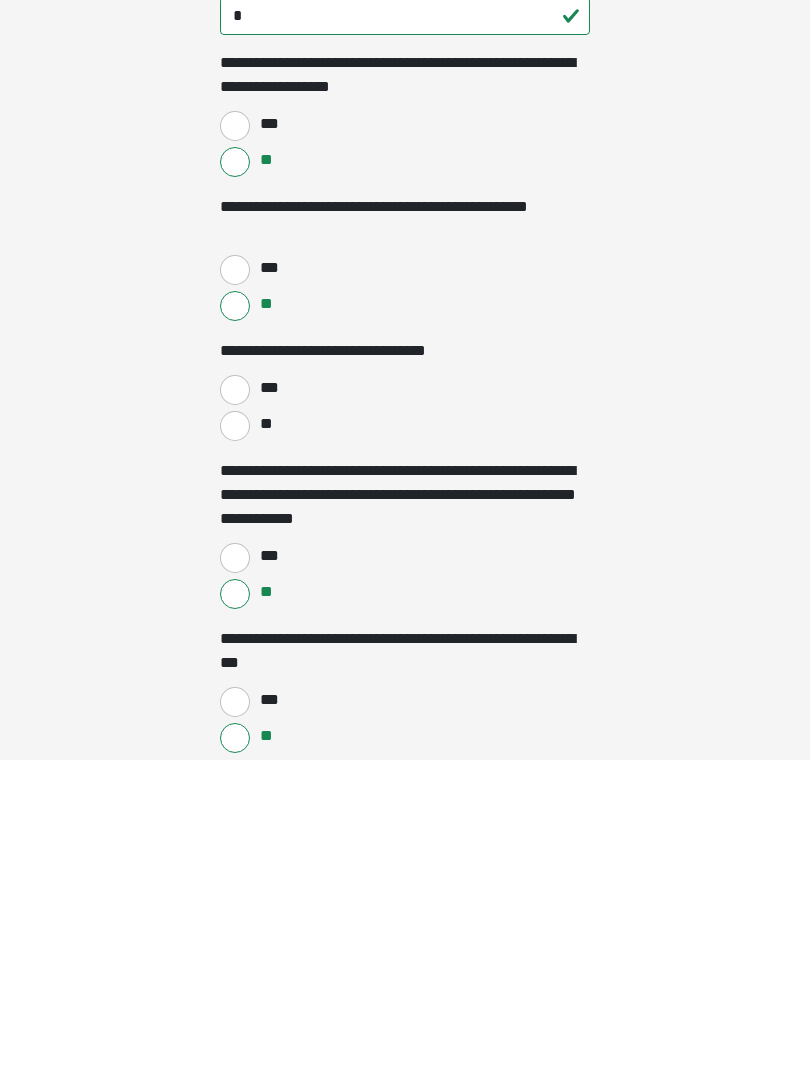 click on "**" at bounding box center [235, 746] 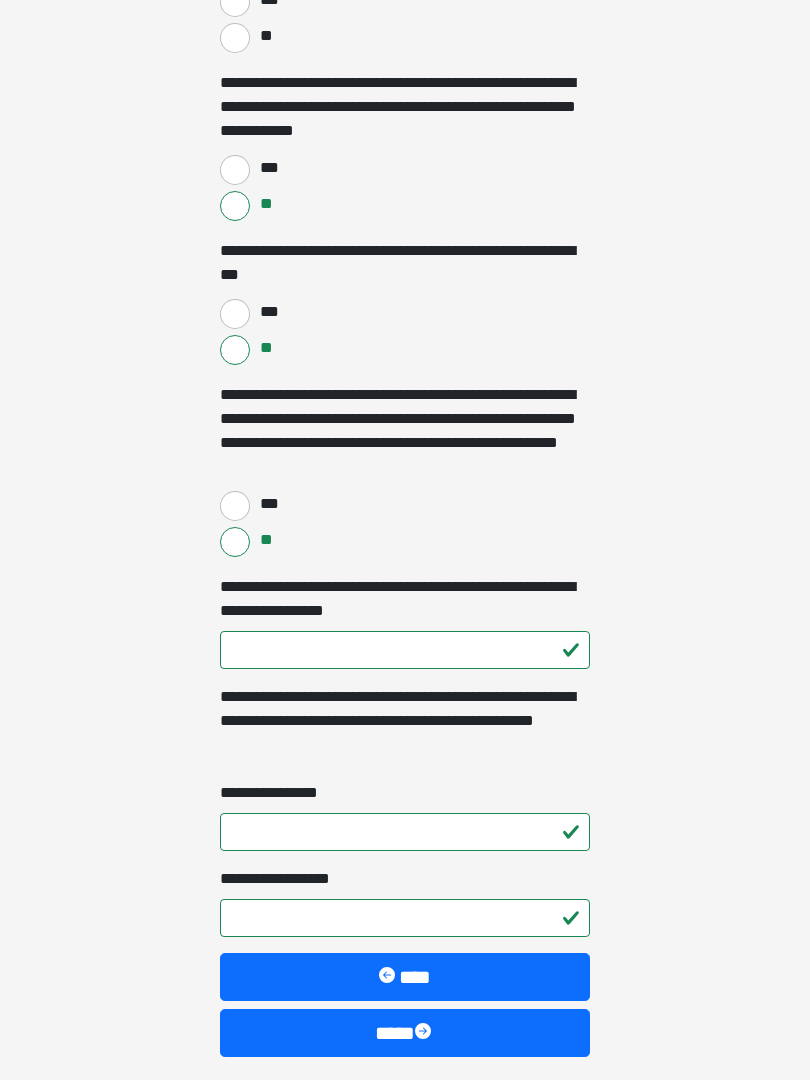 scroll, scrollTop: 2833, scrollLeft: 0, axis: vertical 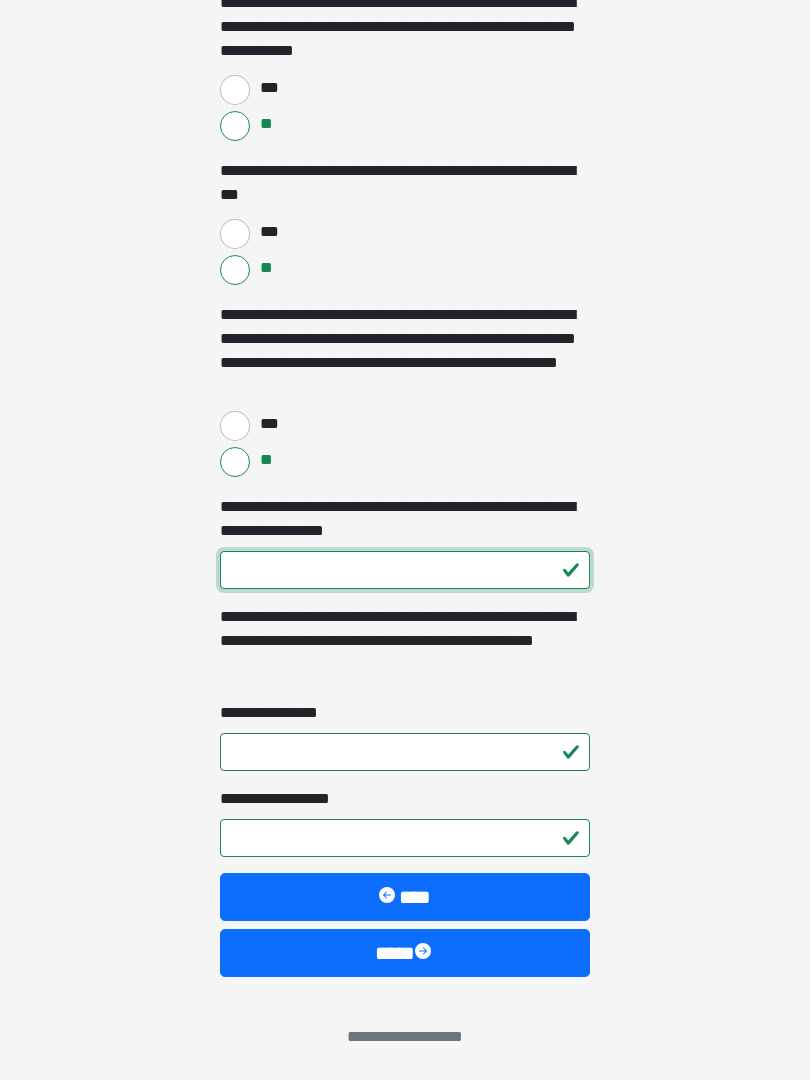 click on "**********" at bounding box center (405, 570) 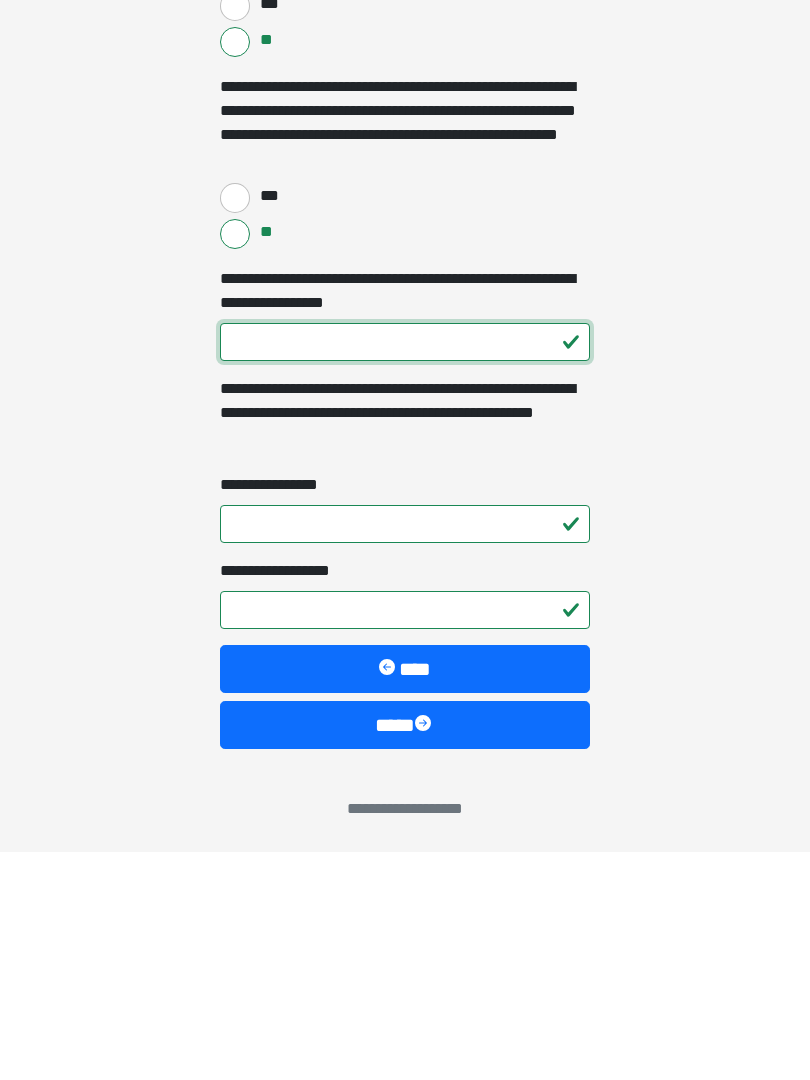 type on "***" 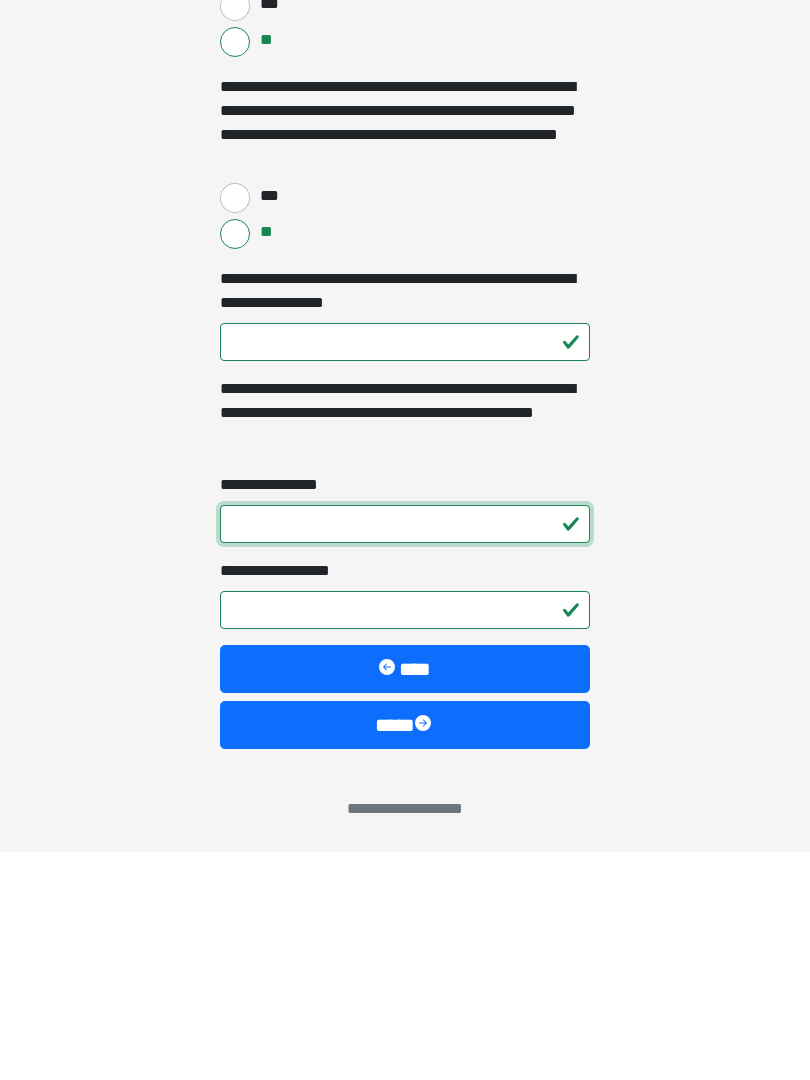 click on "**********" at bounding box center [405, 752] 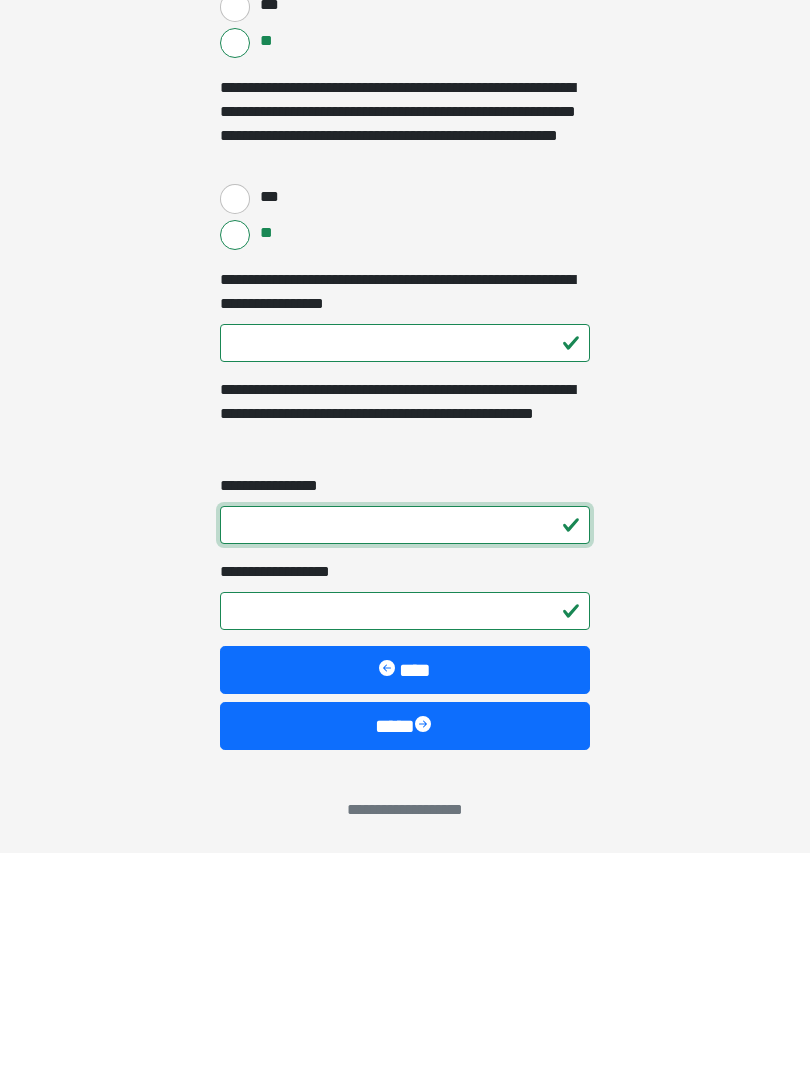 type on "*" 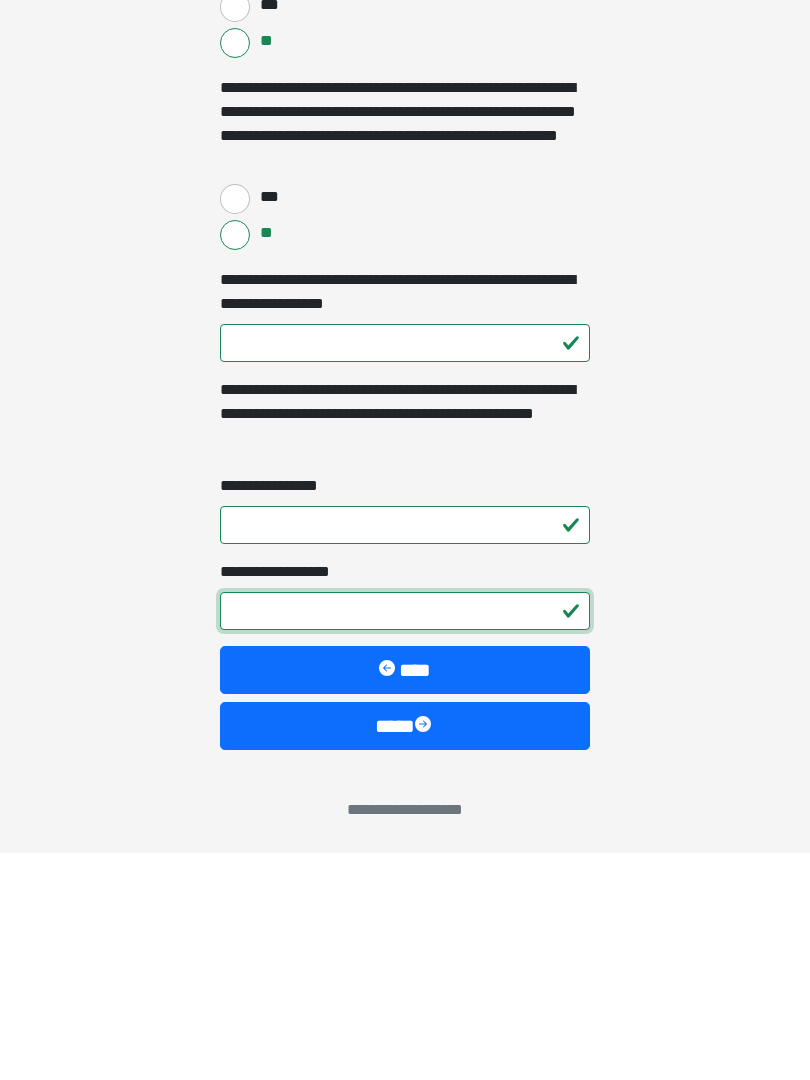 click on "**********" at bounding box center [405, 838] 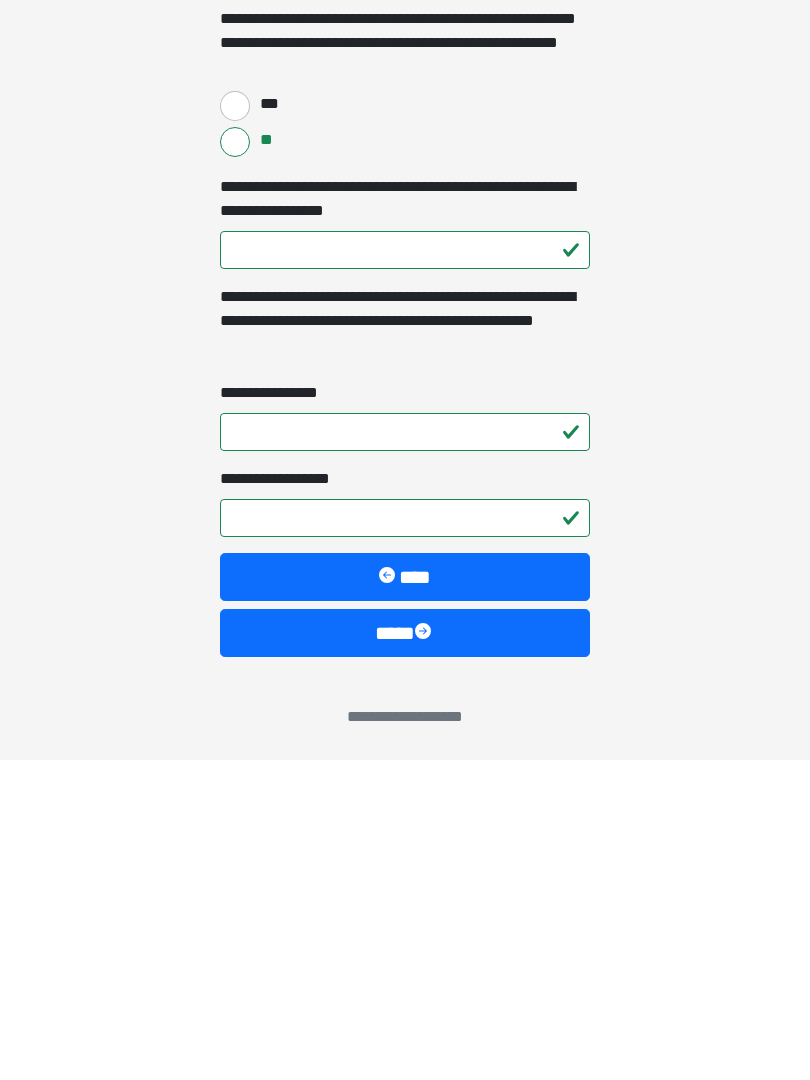 click at bounding box center [425, 953] 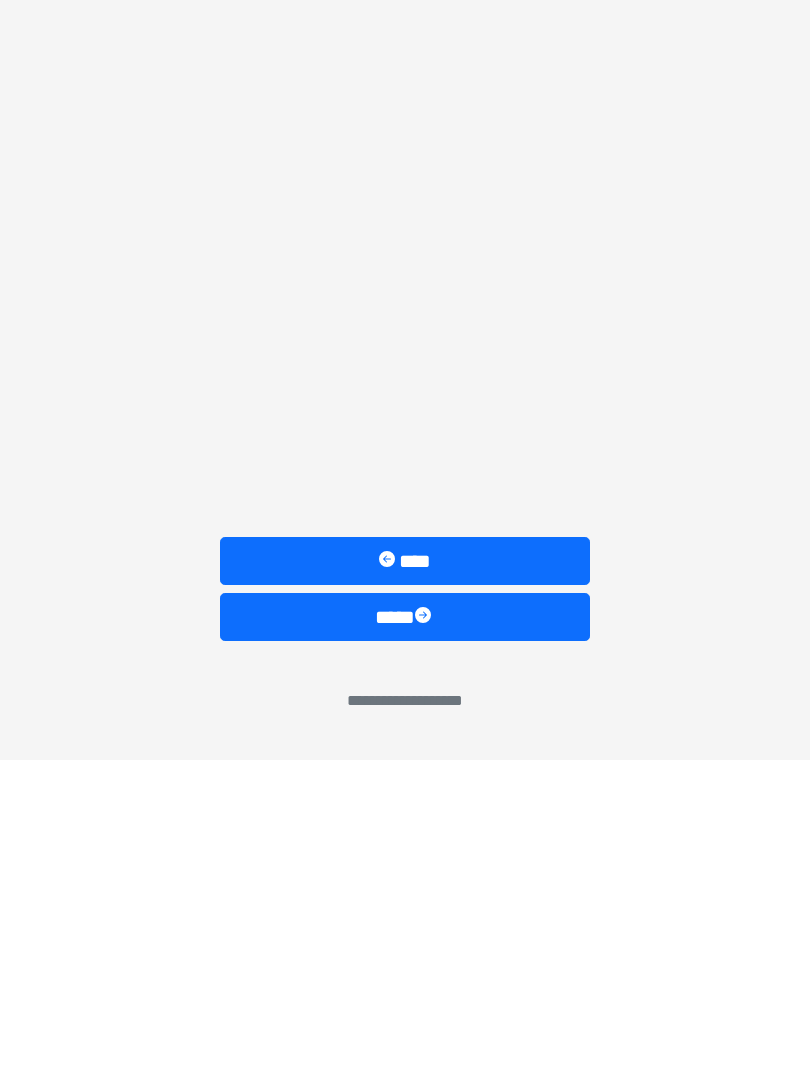 scroll, scrollTop: 0, scrollLeft: 0, axis: both 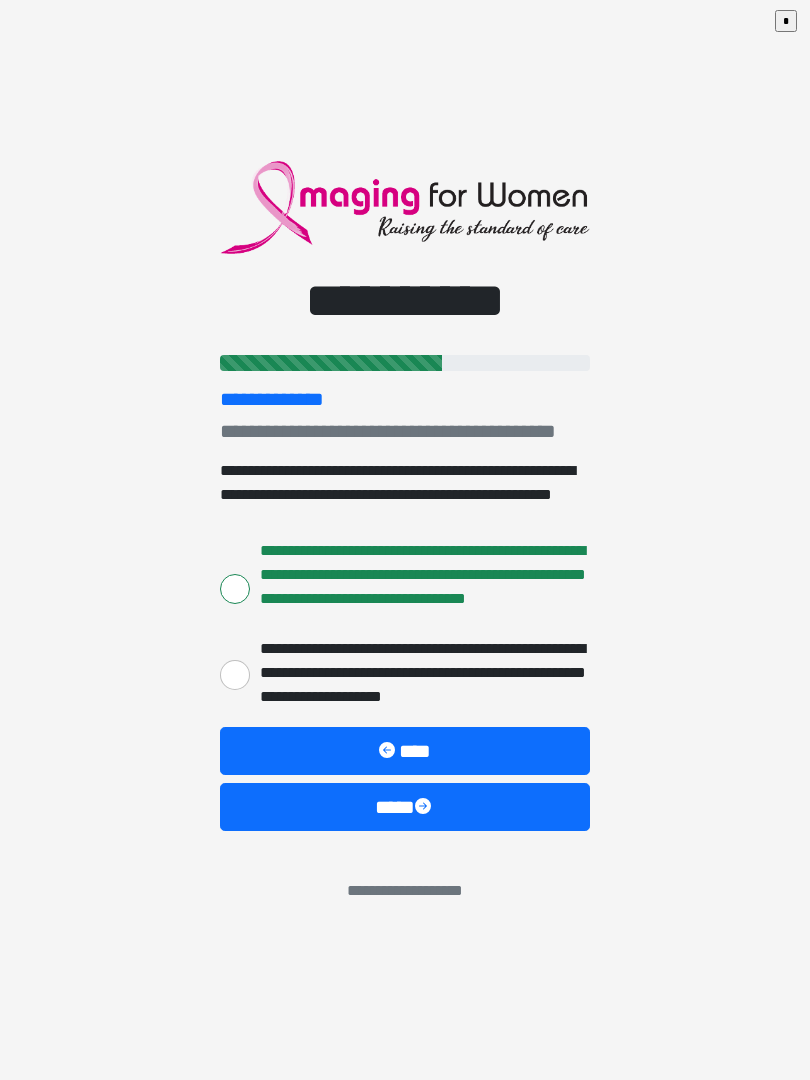 click at bounding box center [425, 808] 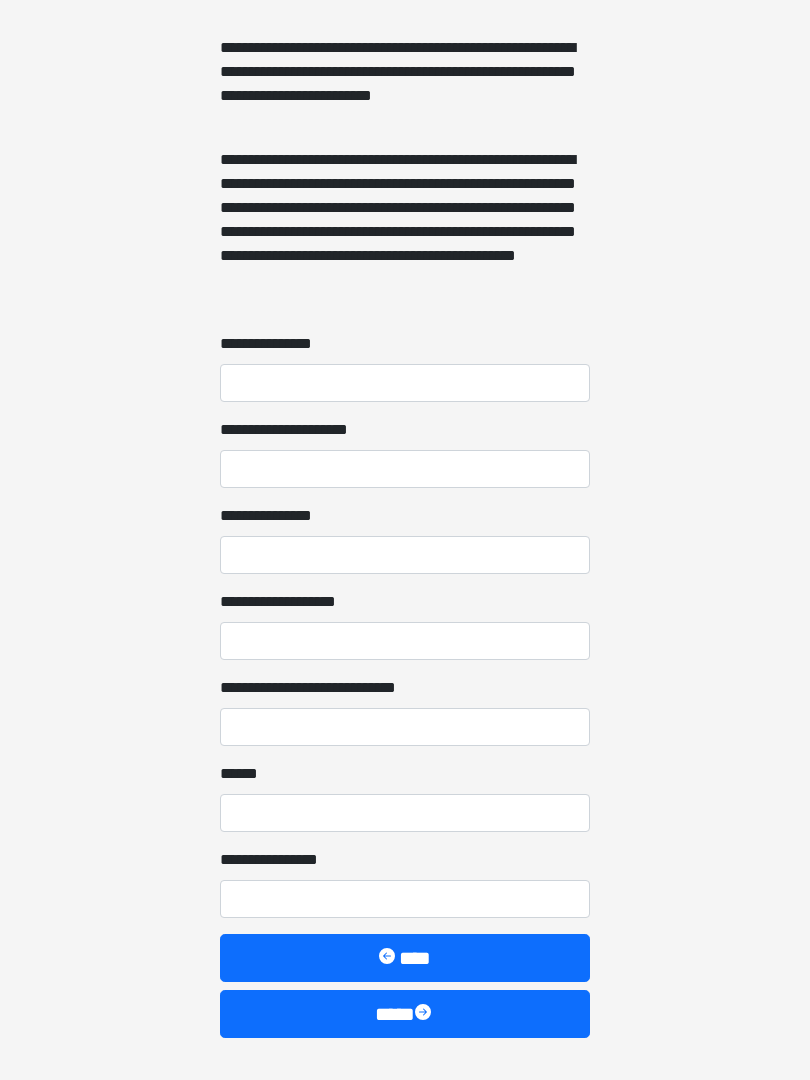 scroll, scrollTop: 1467, scrollLeft: 0, axis: vertical 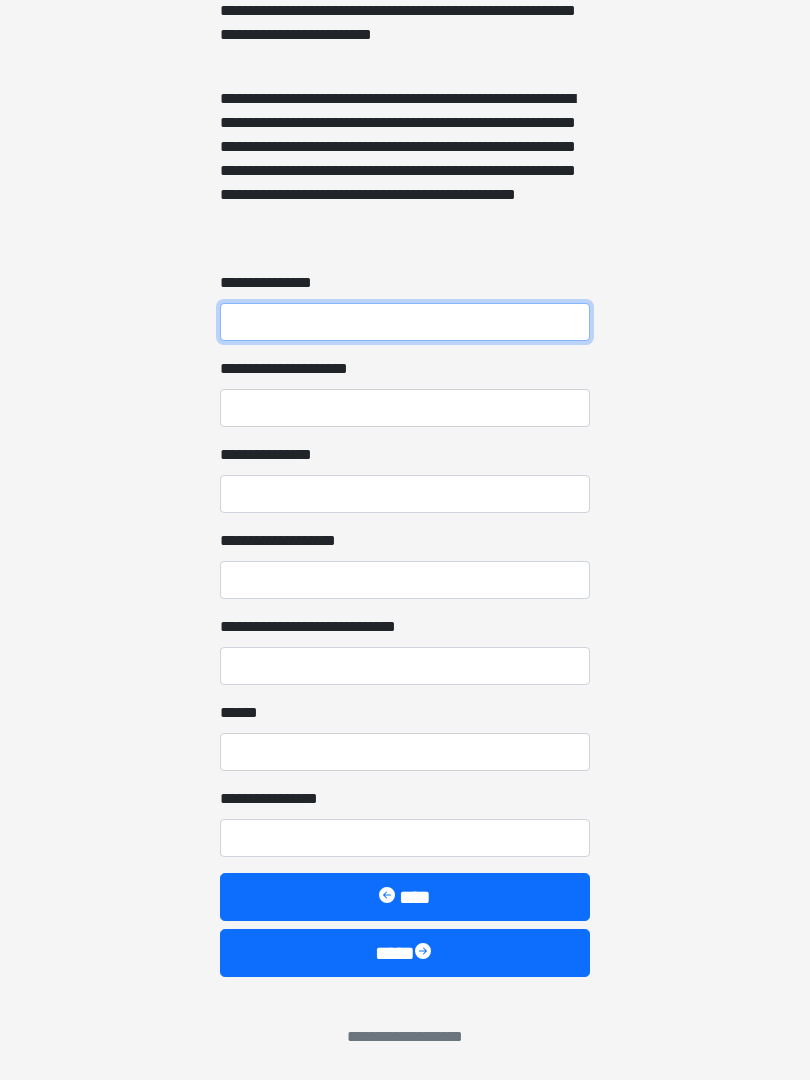 click on "**********" at bounding box center (405, 322) 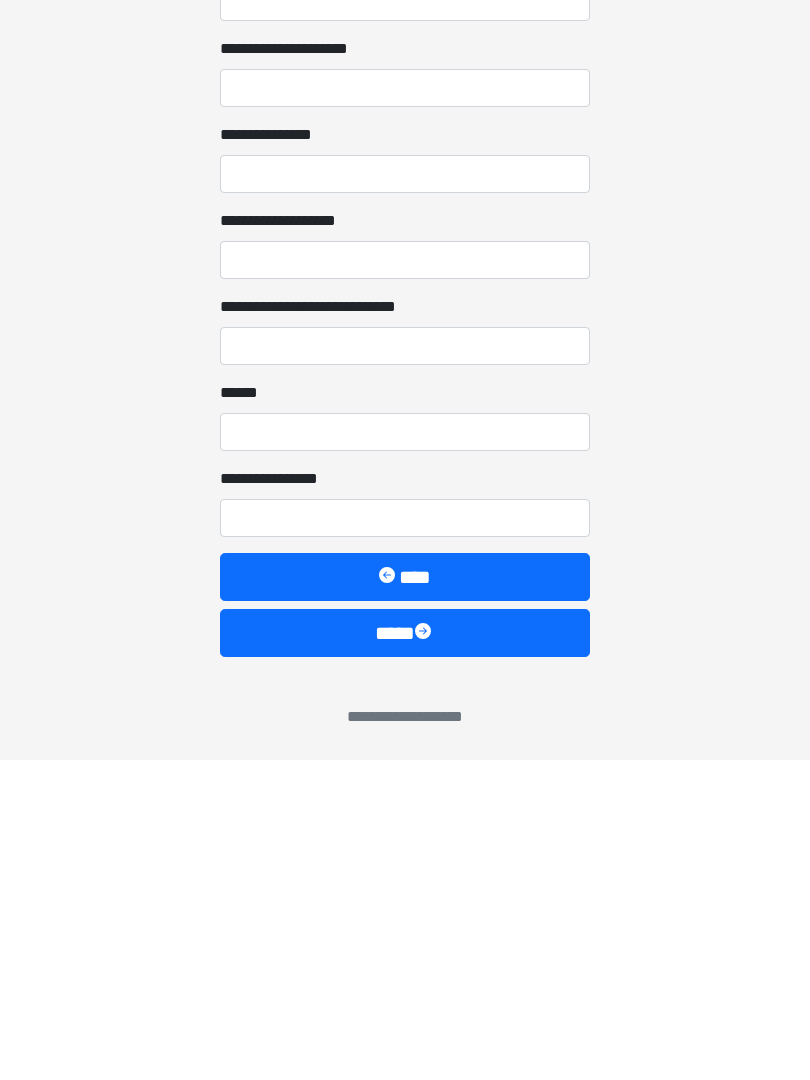 click at bounding box center (425, 953) 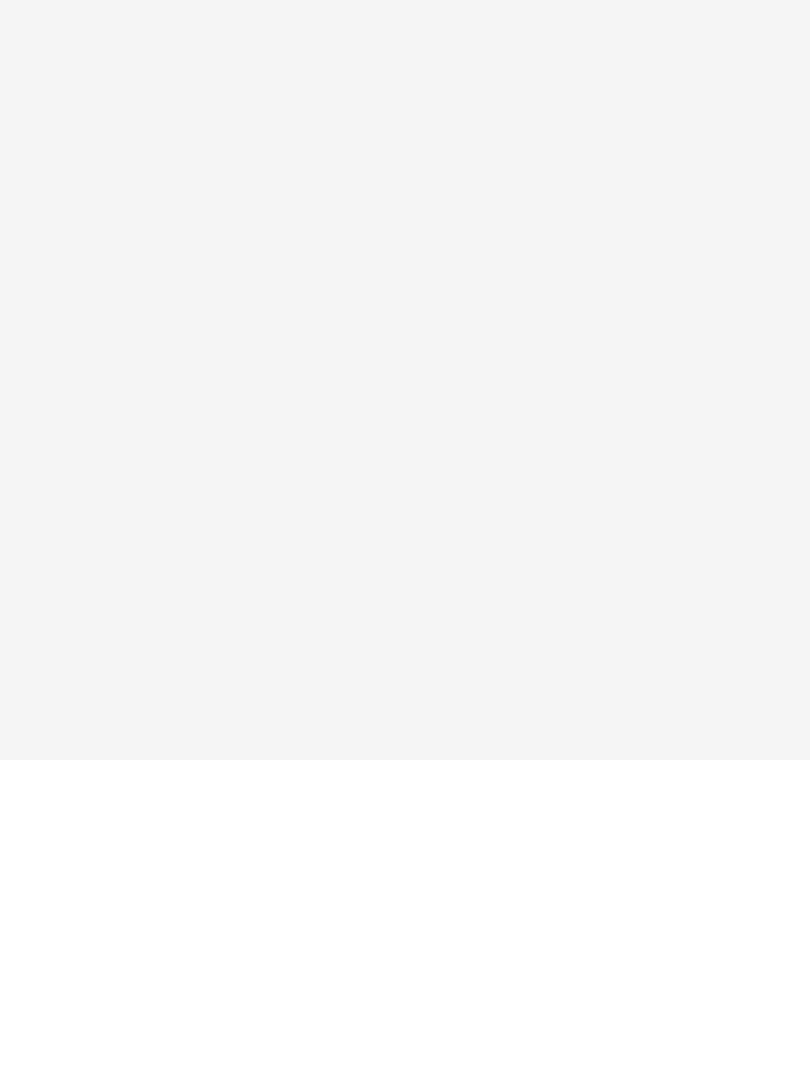 scroll, scrollTop: 0, scrollLeft: 0, axis: both 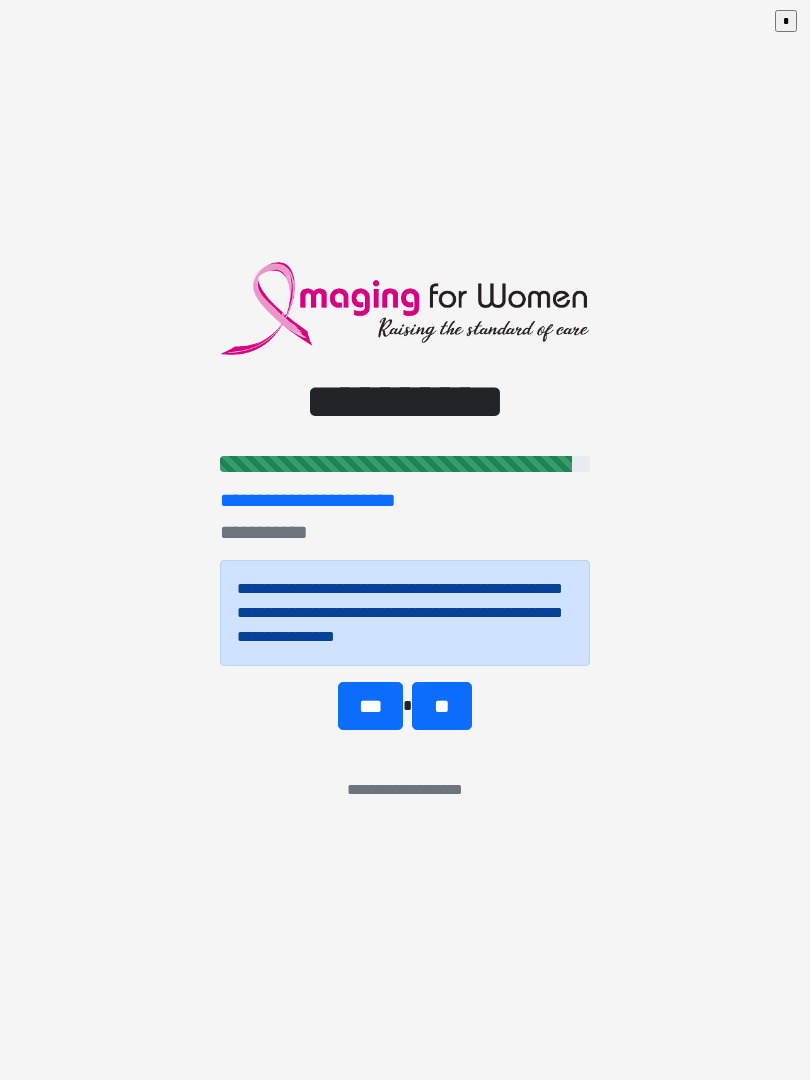 click on "***" at bounding box center (370, 706) 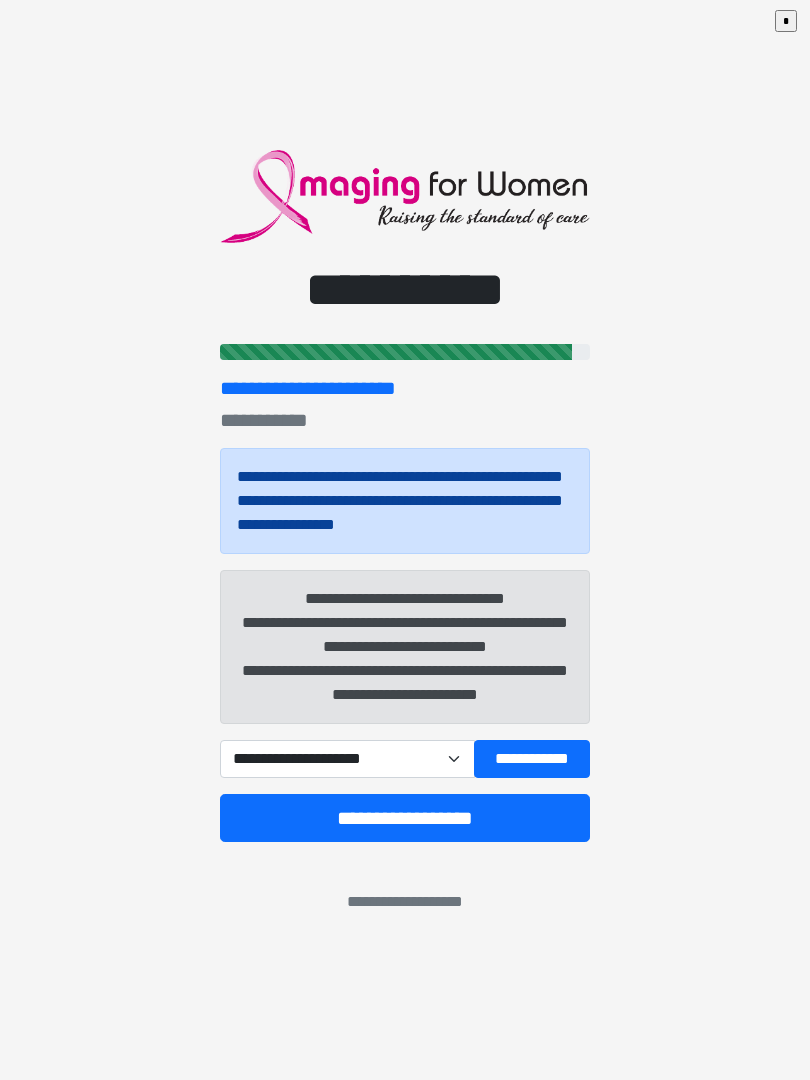 click on "**********" at bounding box center [347, 759] 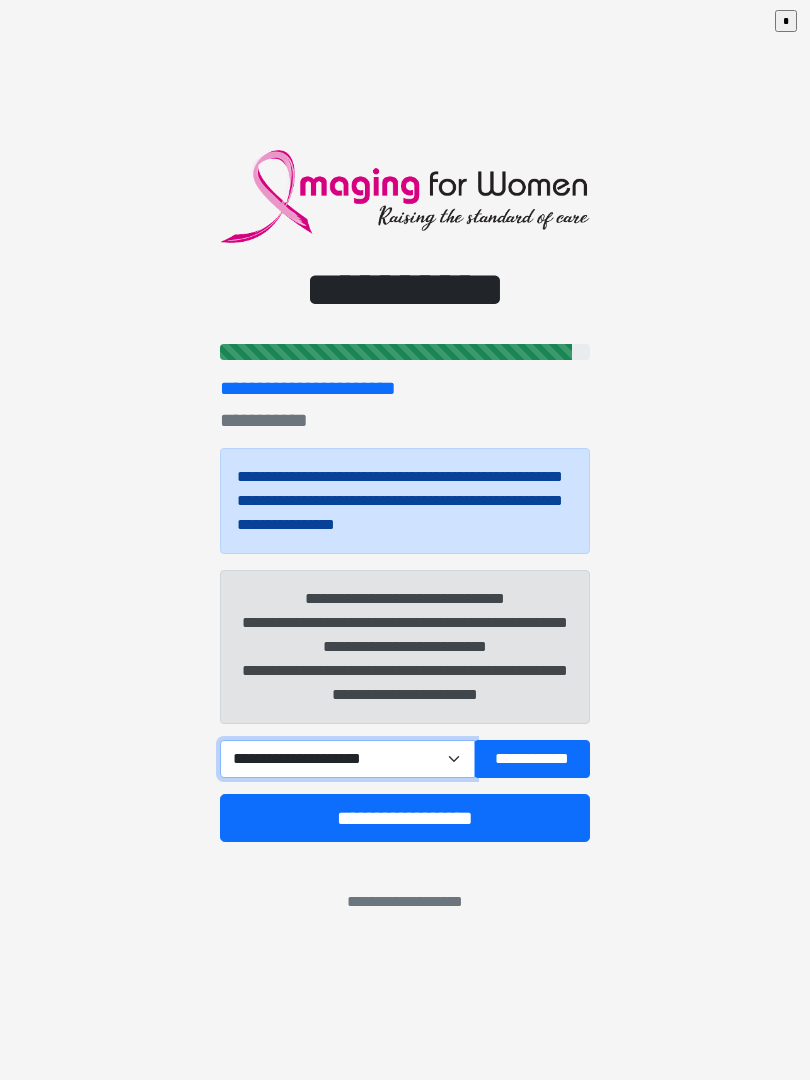 select on "******" 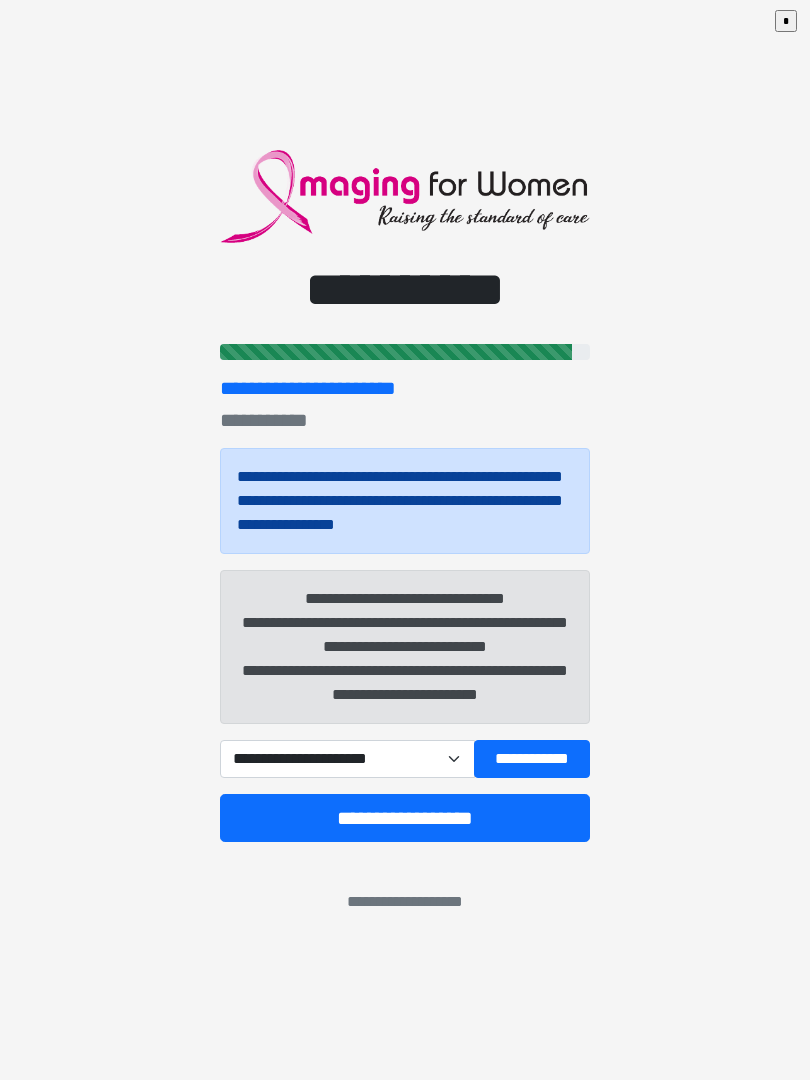 click on "**********" at bounding box center [532, 759] 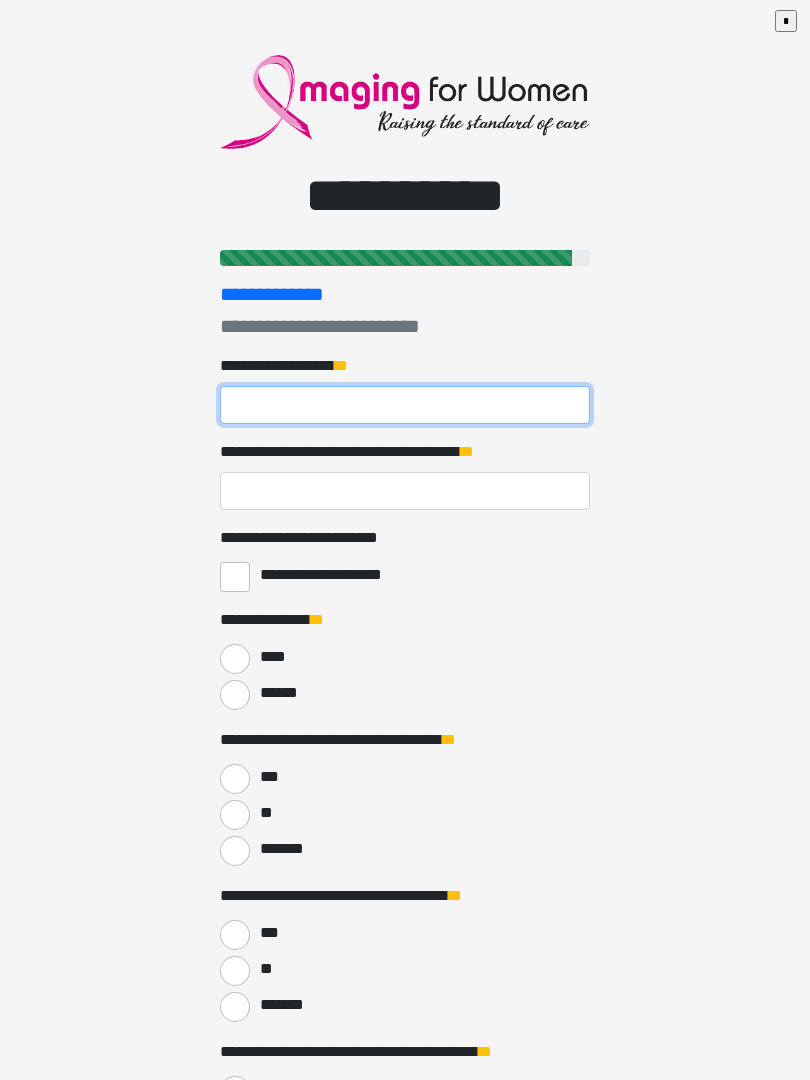click on "**********" at bounding box center (405, 405) 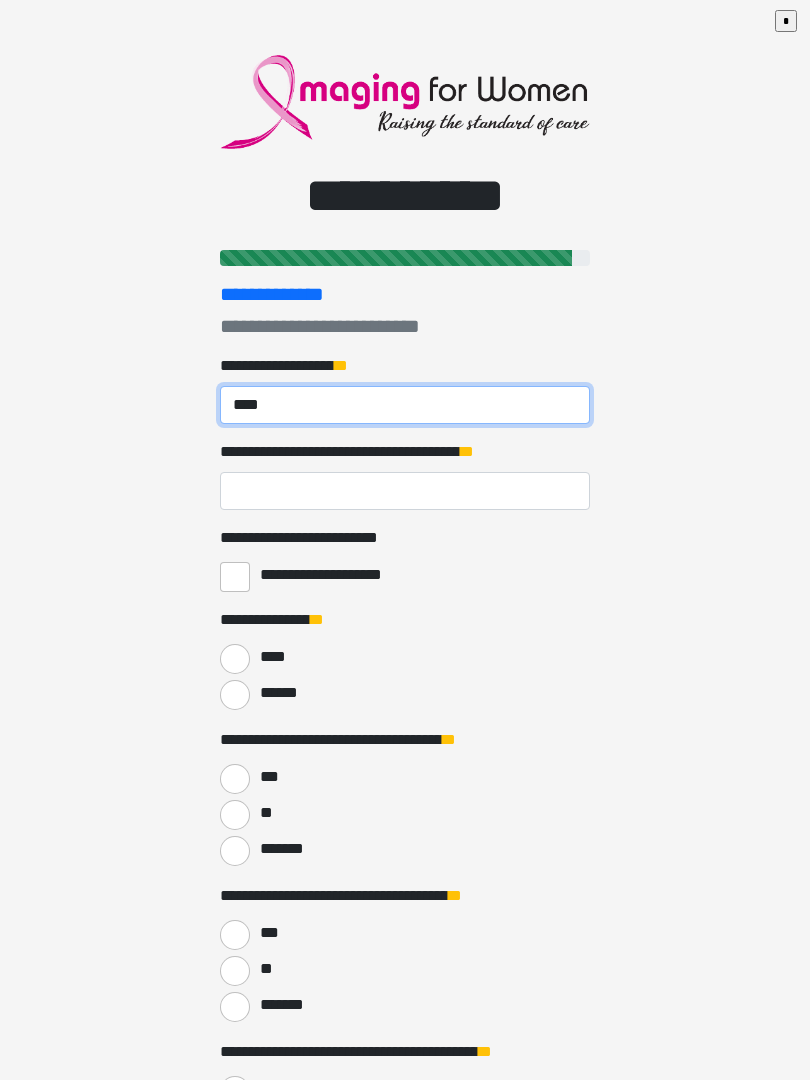 type on "****" 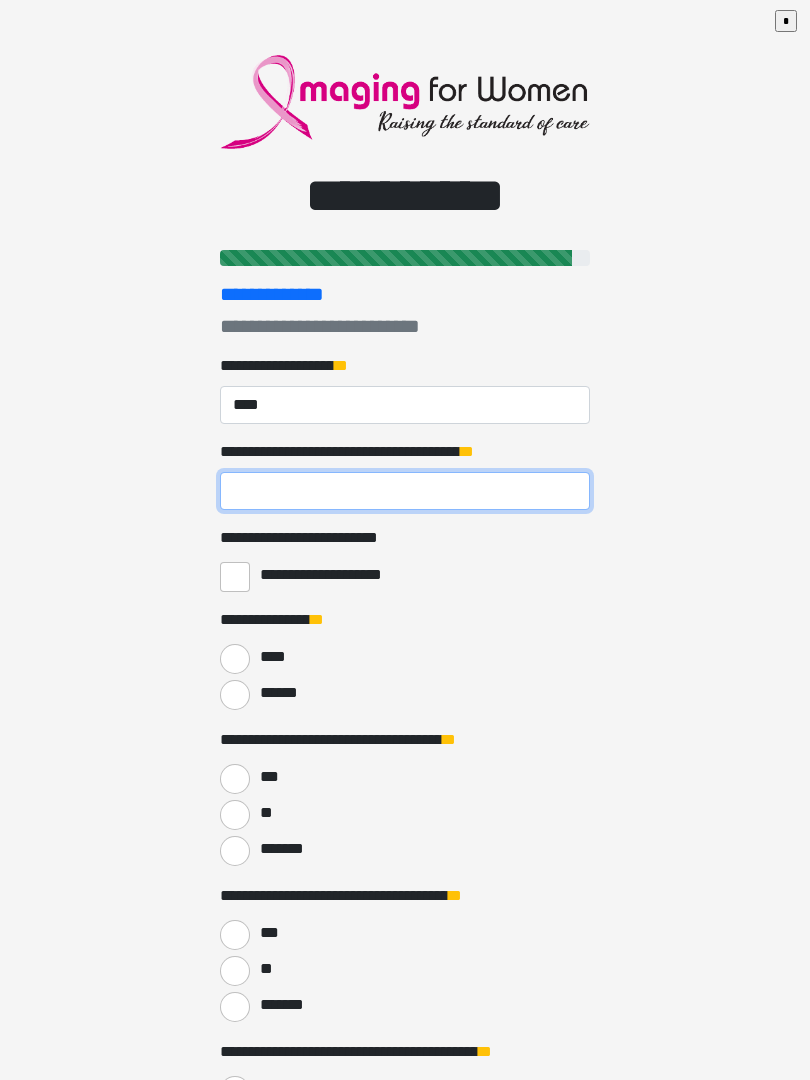 click on "**********" at bounding box center [405, 491] 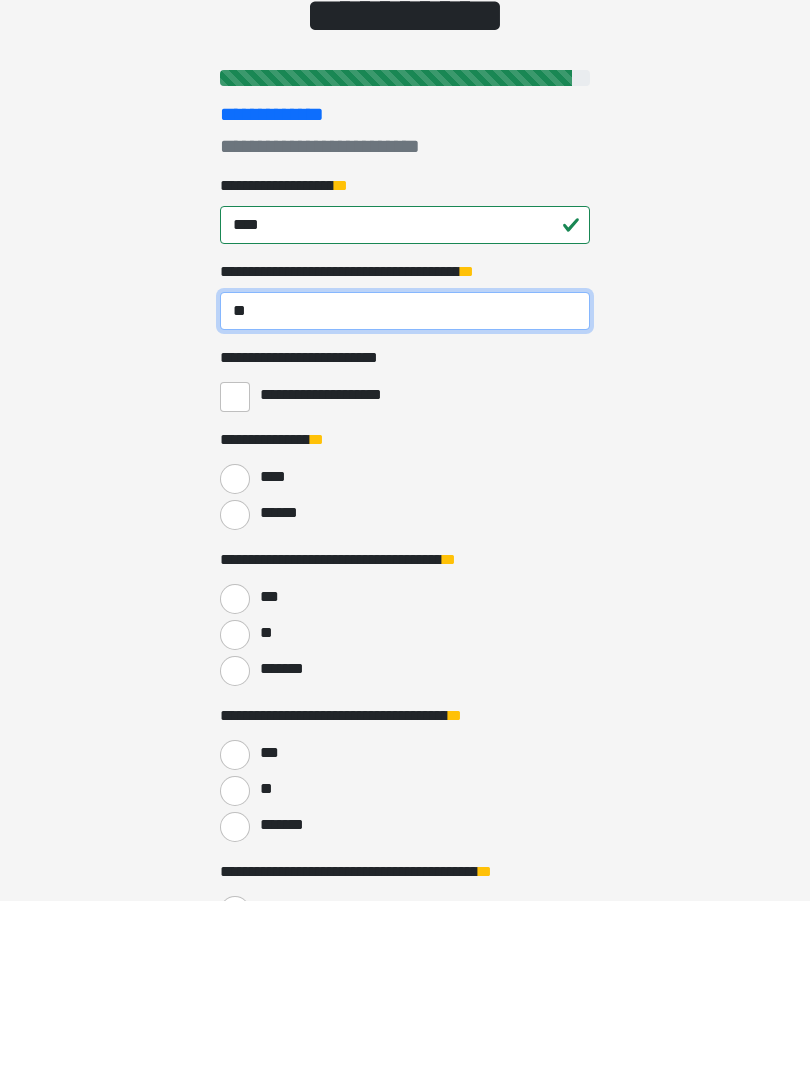 type on "**" 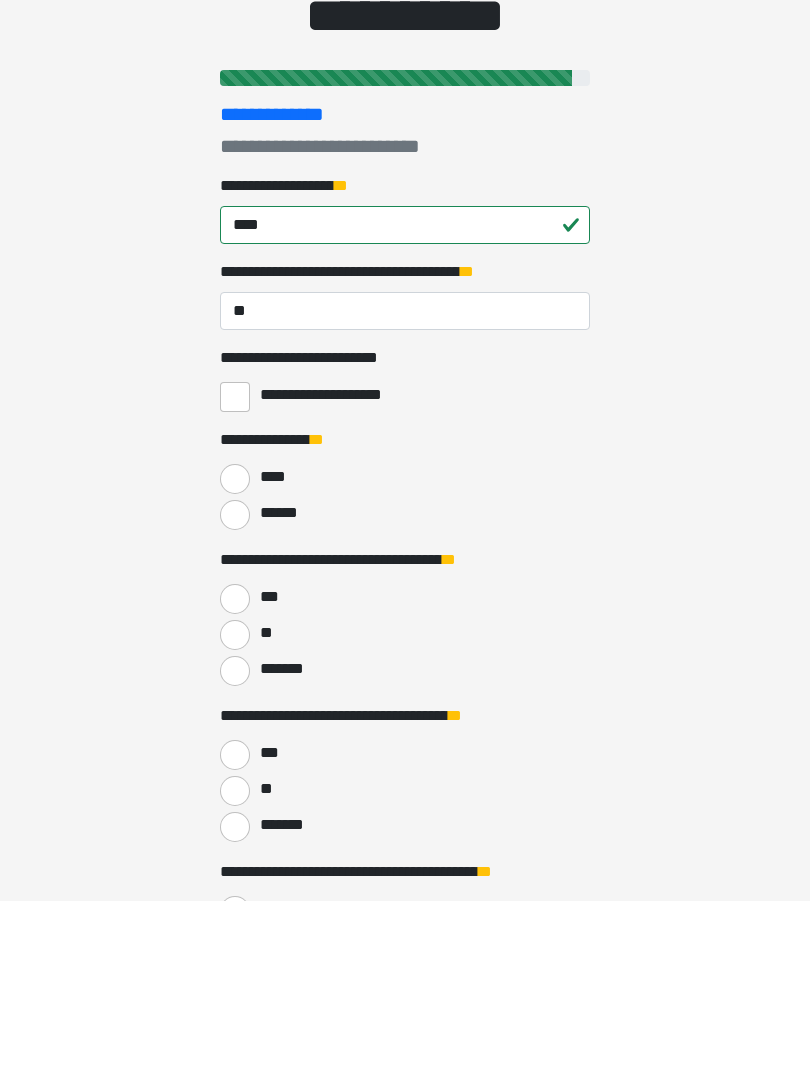 click on "******" at bounding box center (235, 695) 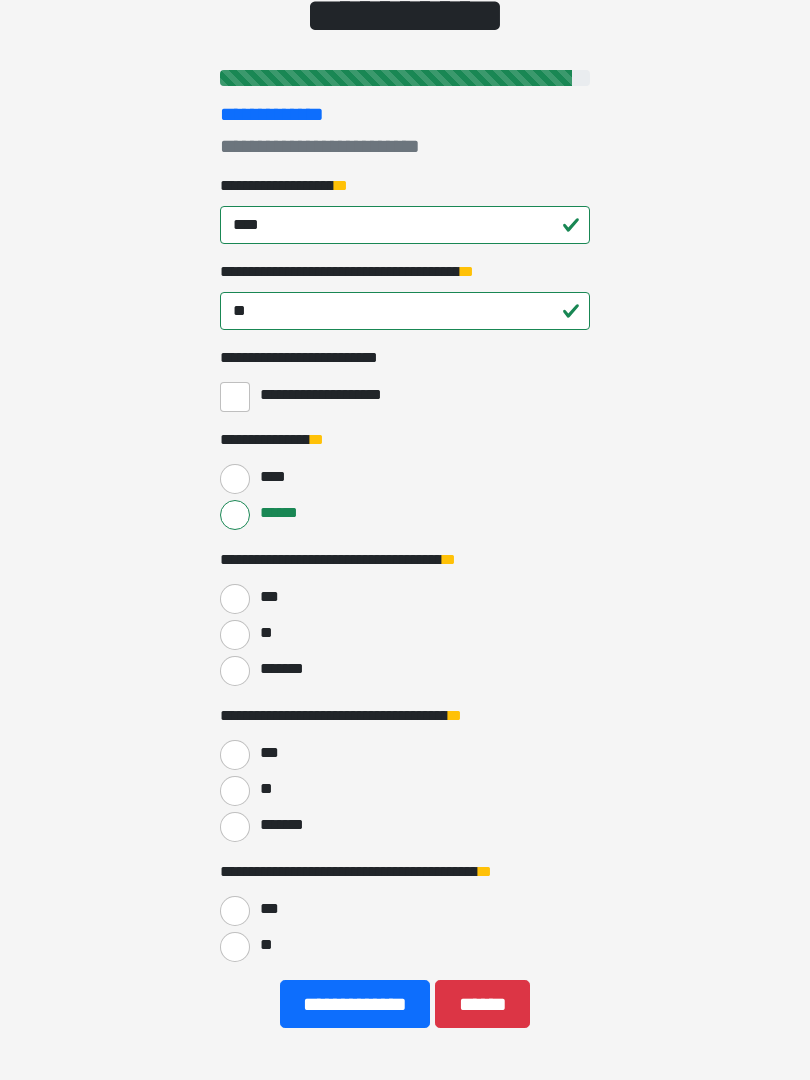 click on "***" at bounding box center [235, 599] 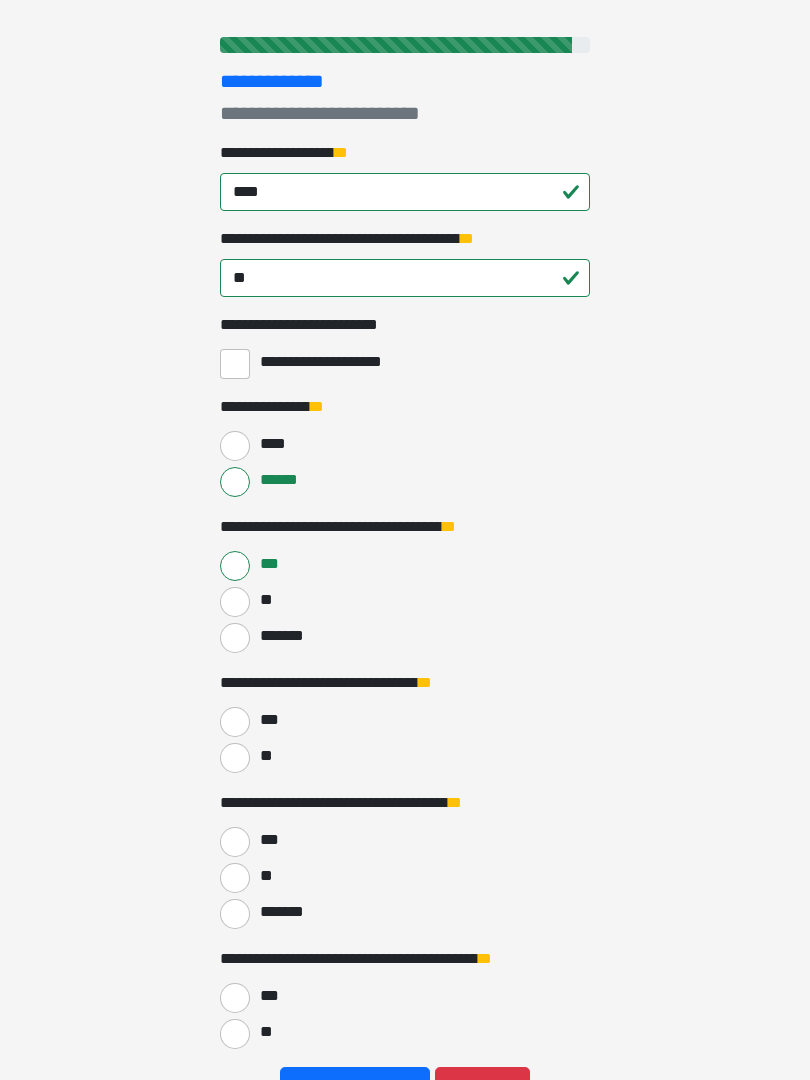 scroll, scrollTop: 367, scrollLeft: 0, axis: vertical 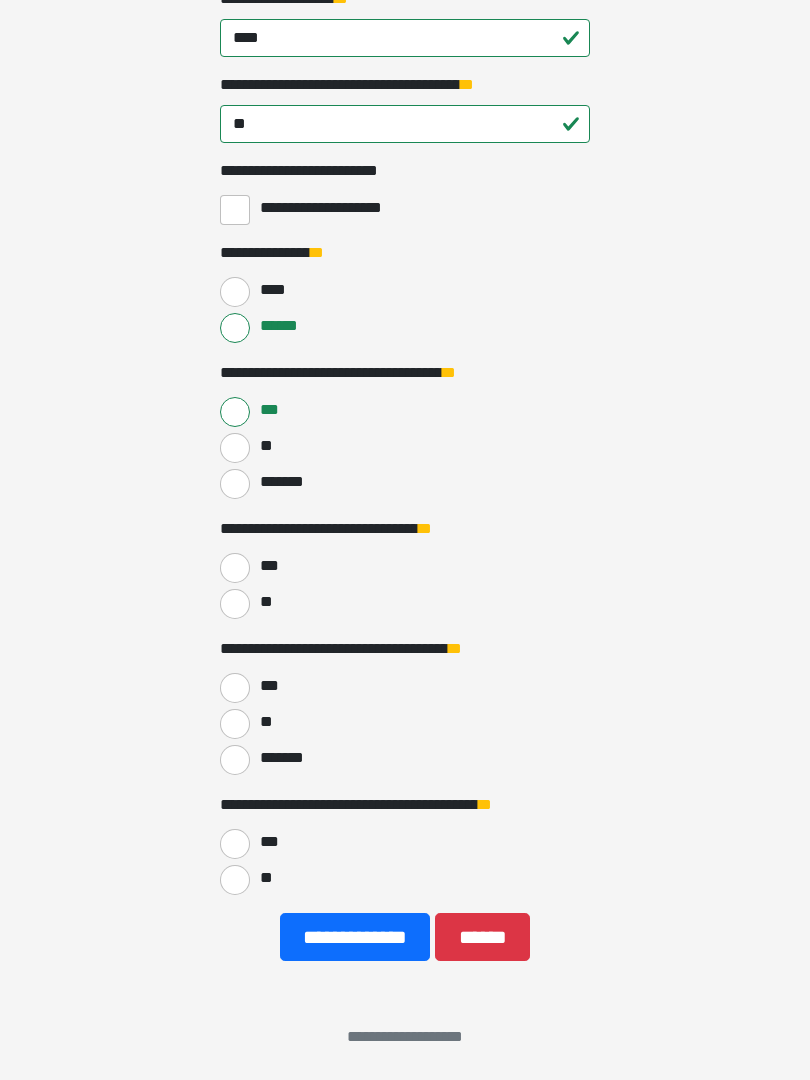 click on "**" at bounding box center (235, 604) 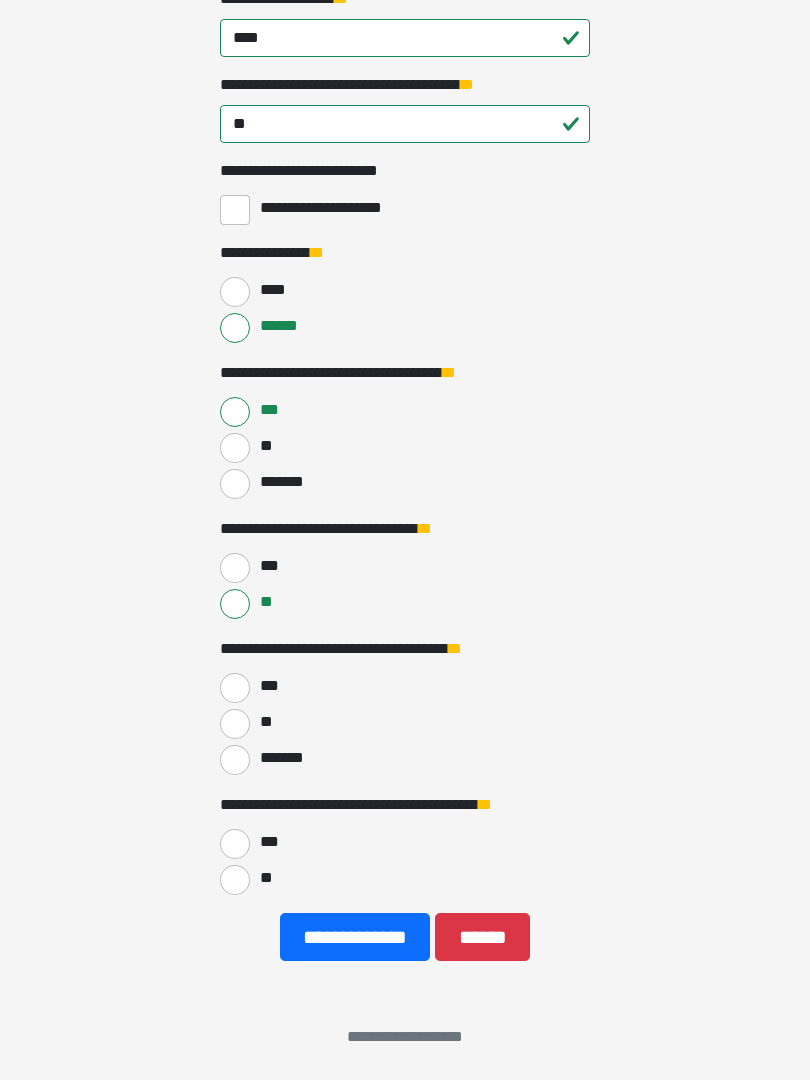 click on "**" at bounding box center [235, 724] 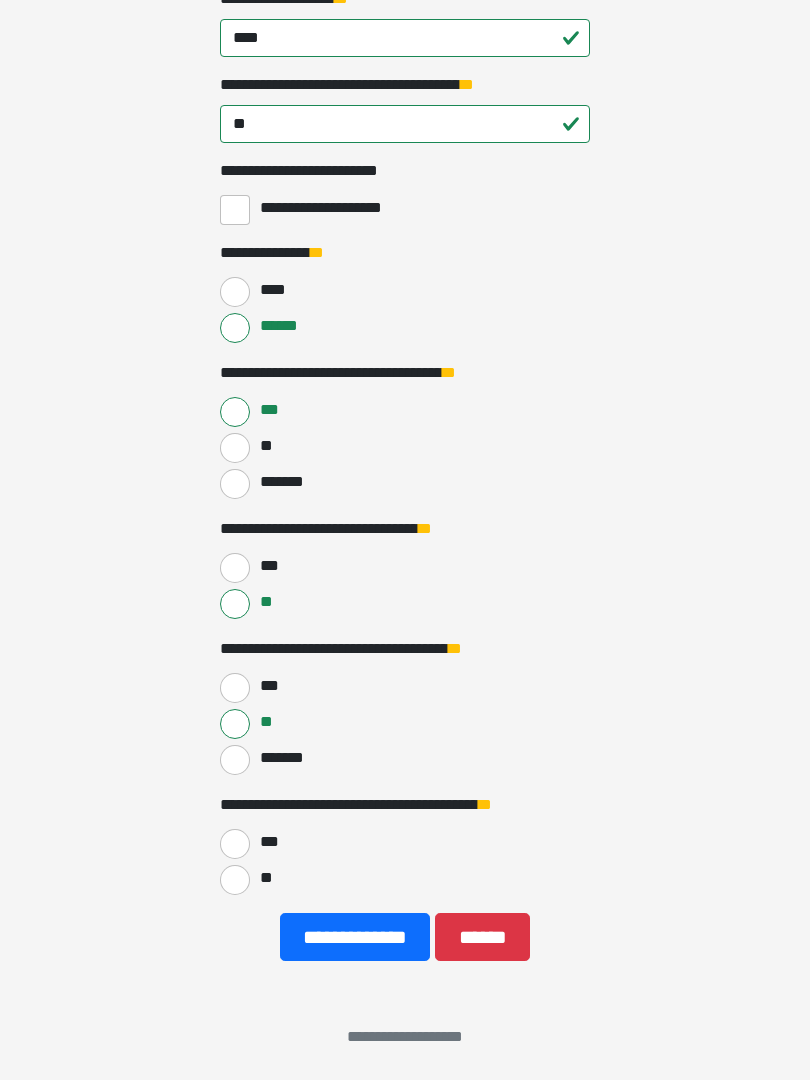 click on "**********" at bounding box center [355, 937] 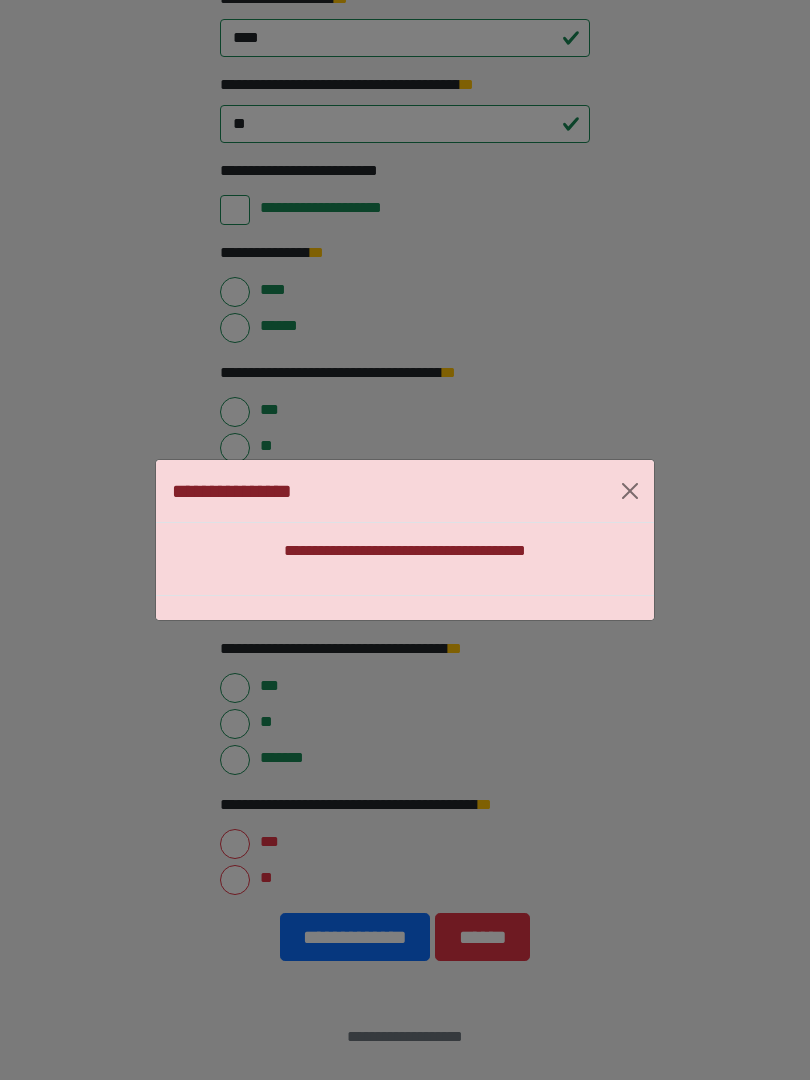 click on "**********" at bounding box center (405, 540) 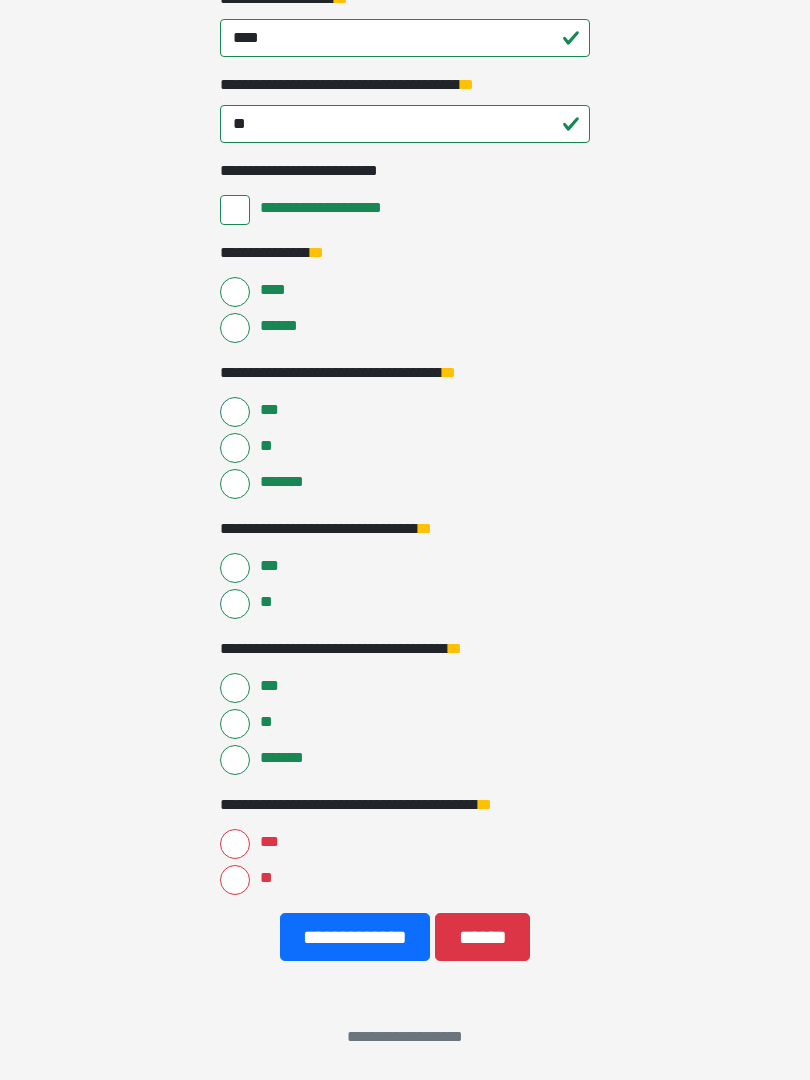 click on "**" at bounding box center (235, 880) 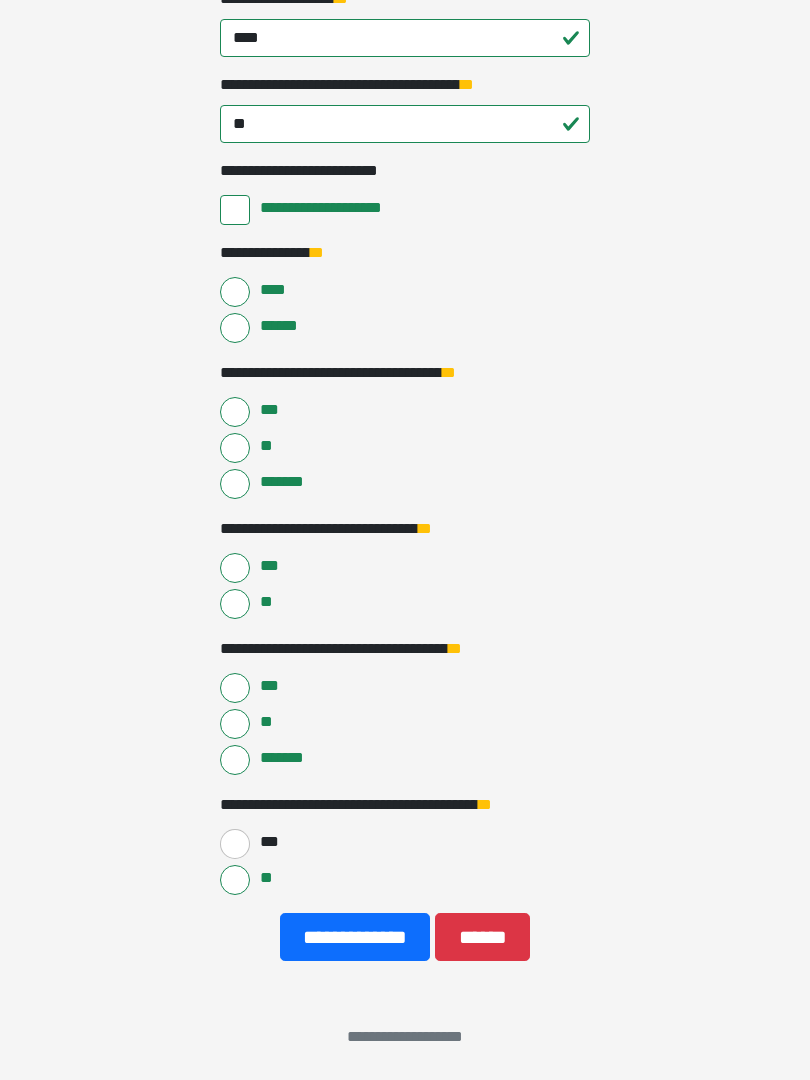 click on "**********" at bounding box center (355, 937) 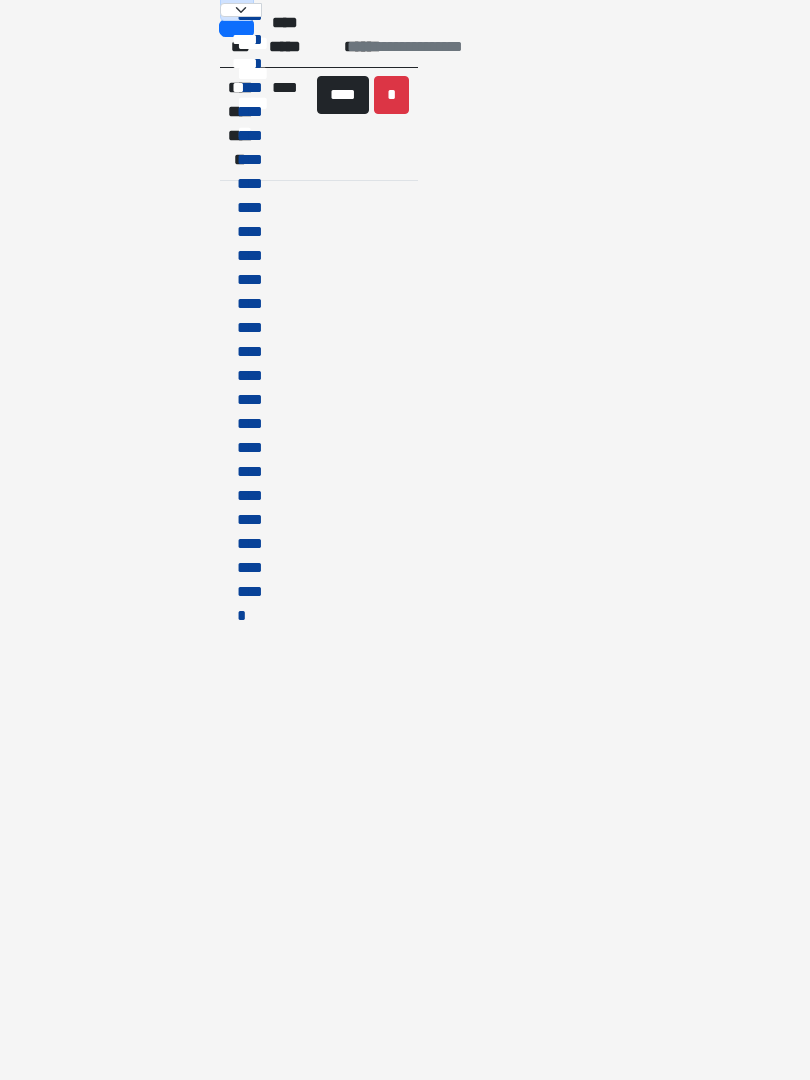 scroll, scrollTop: 0, scrollLeft: 0, axis: both 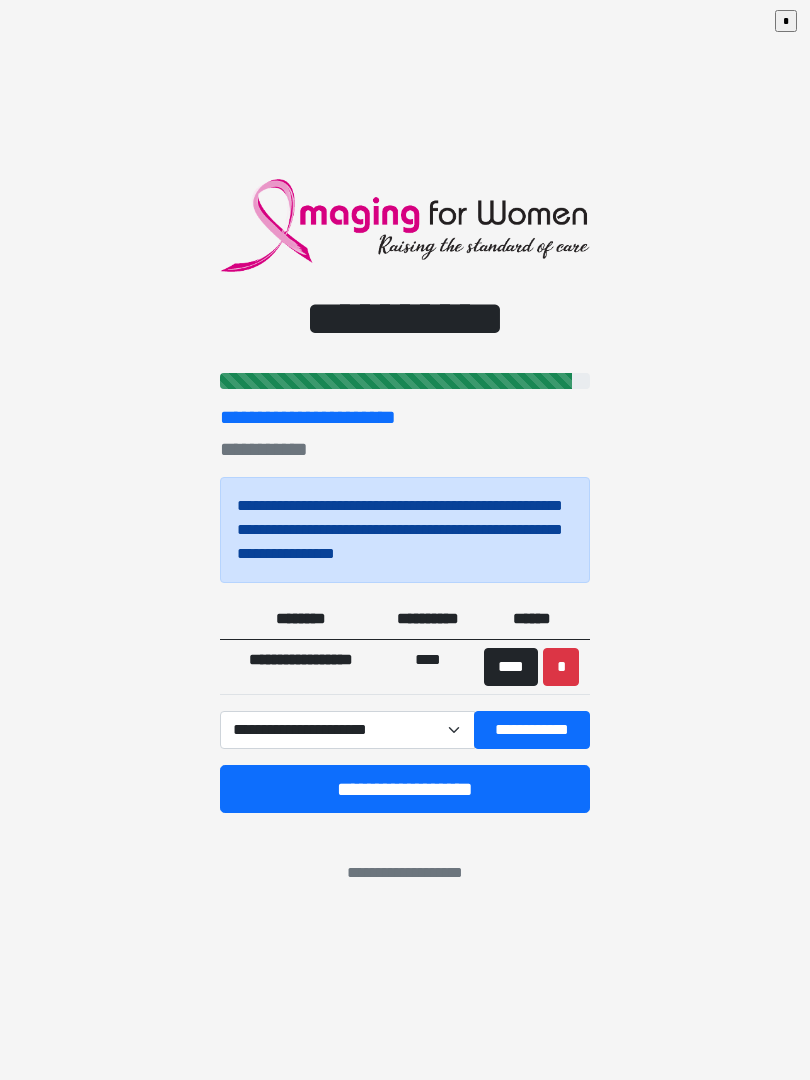 click on "**********" at bounding box center [532, 730] 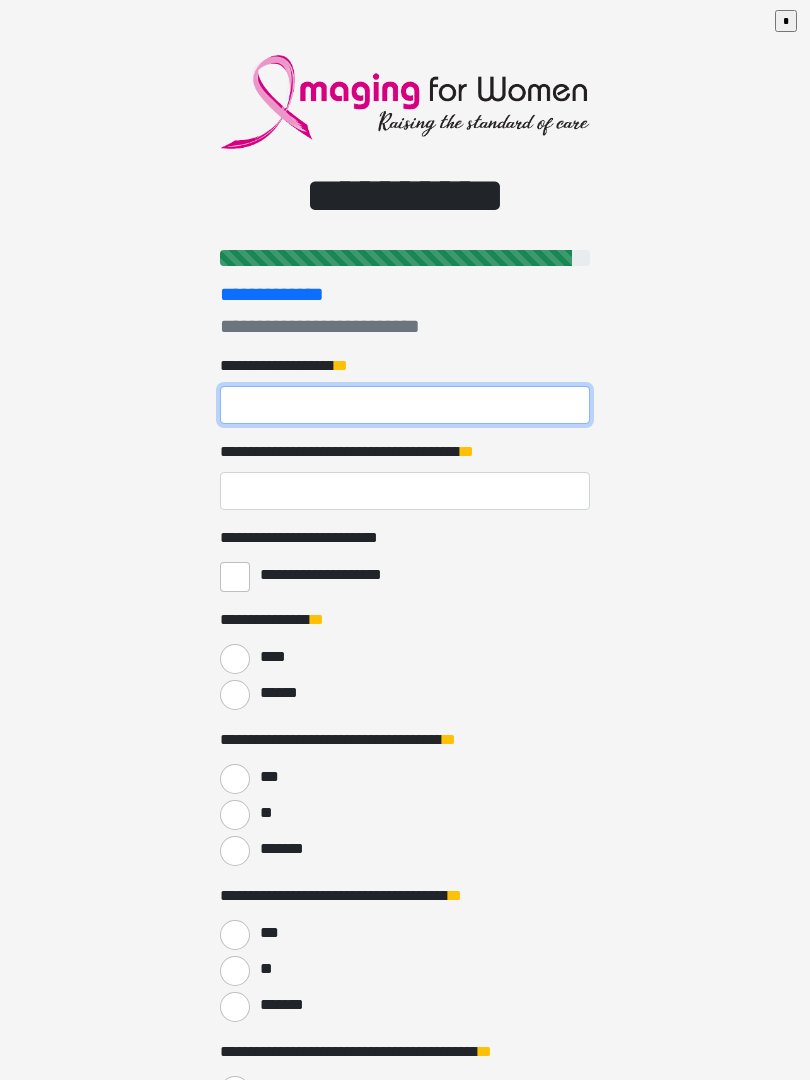 click on "**********" at bounding box center [405, 405] 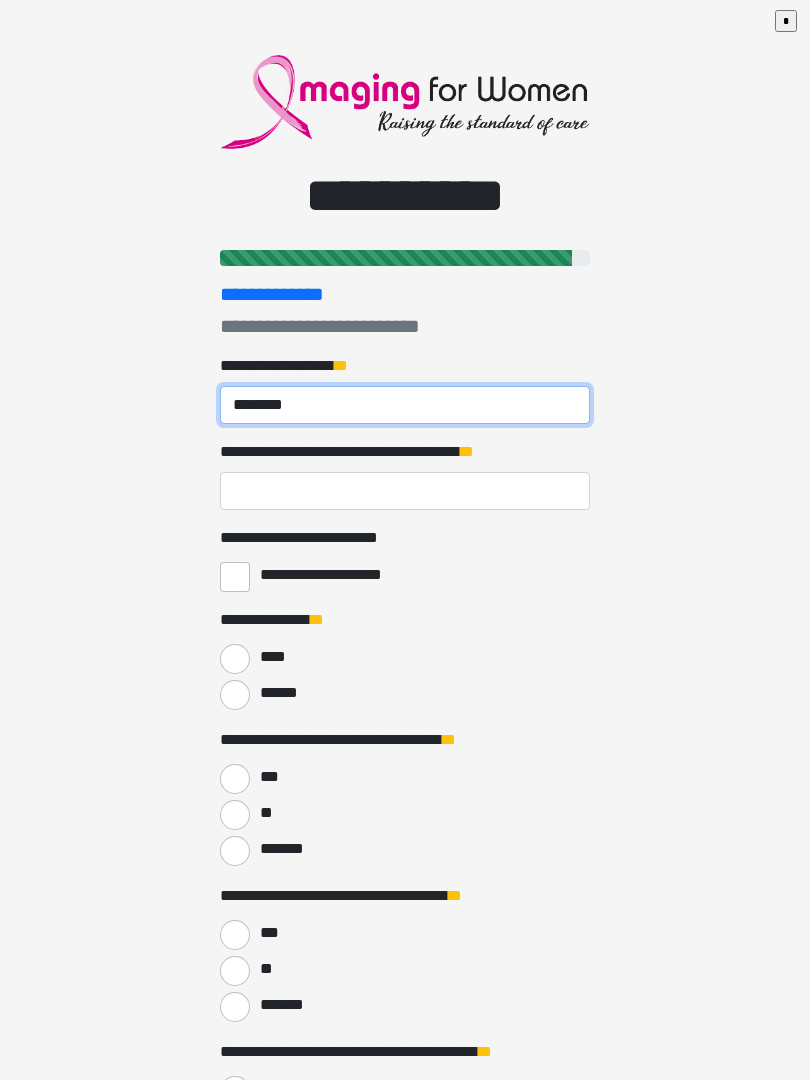 type on "********" 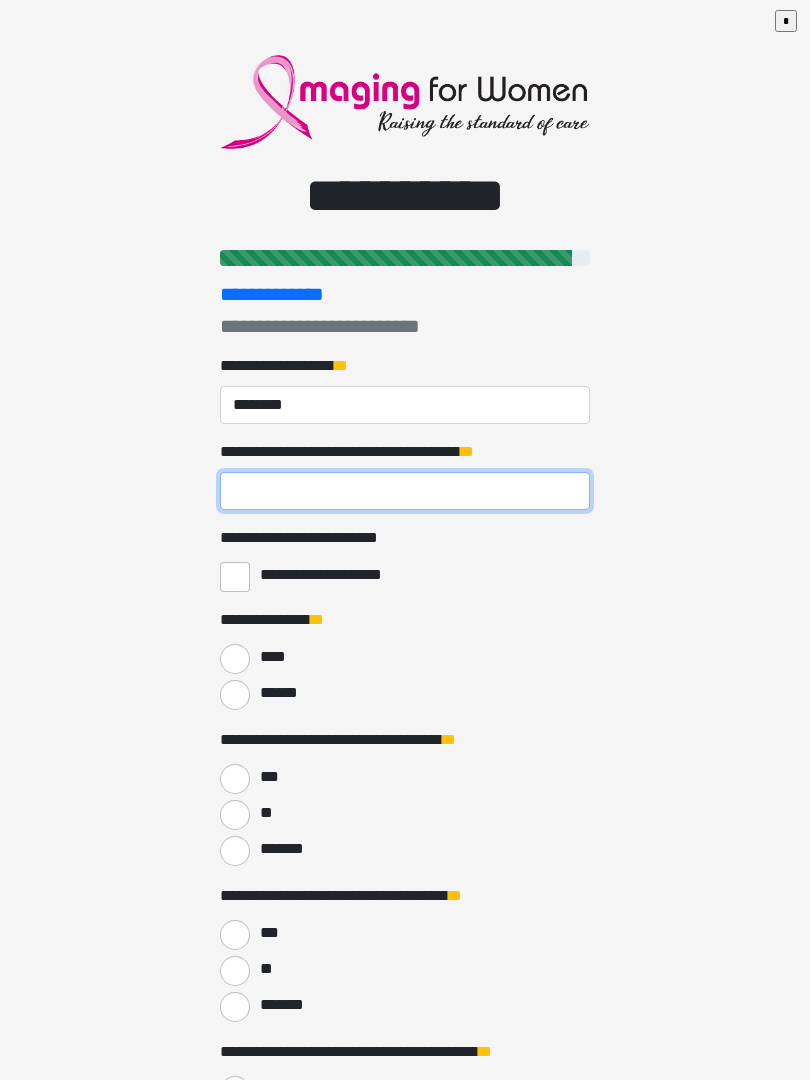 click on "**********" at bounding box center [405, 491] 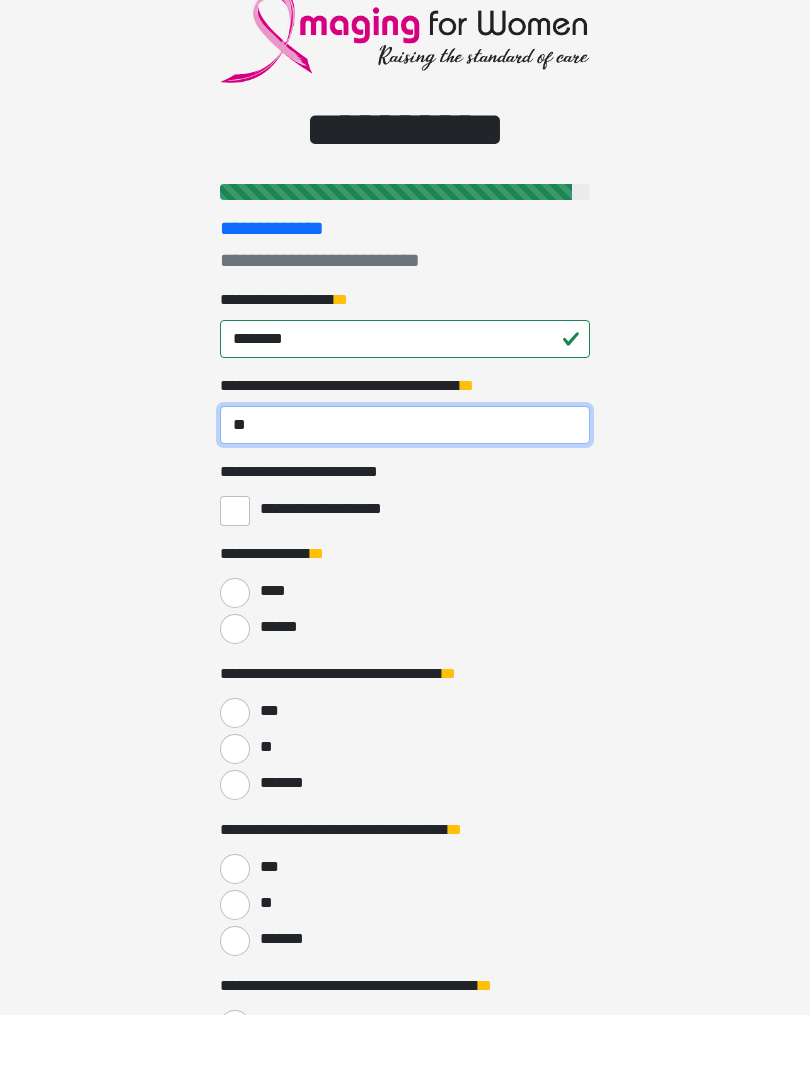 type on "**" 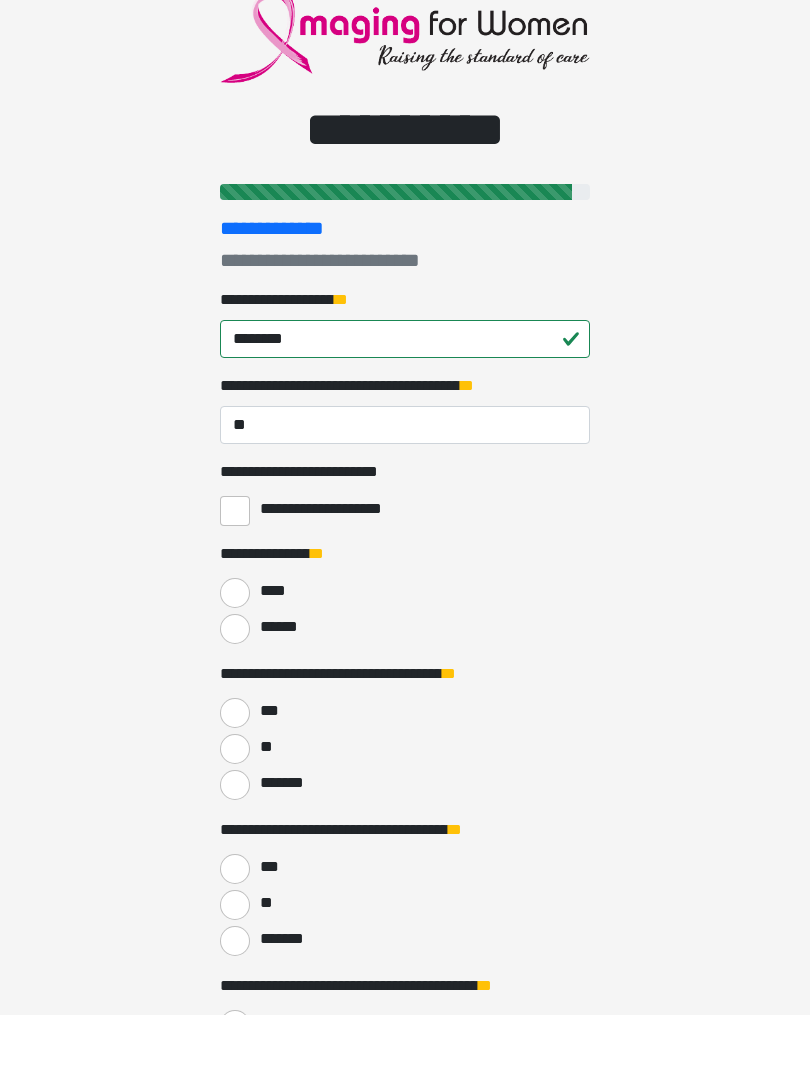 click on "******" at bounding box center [235, 695] 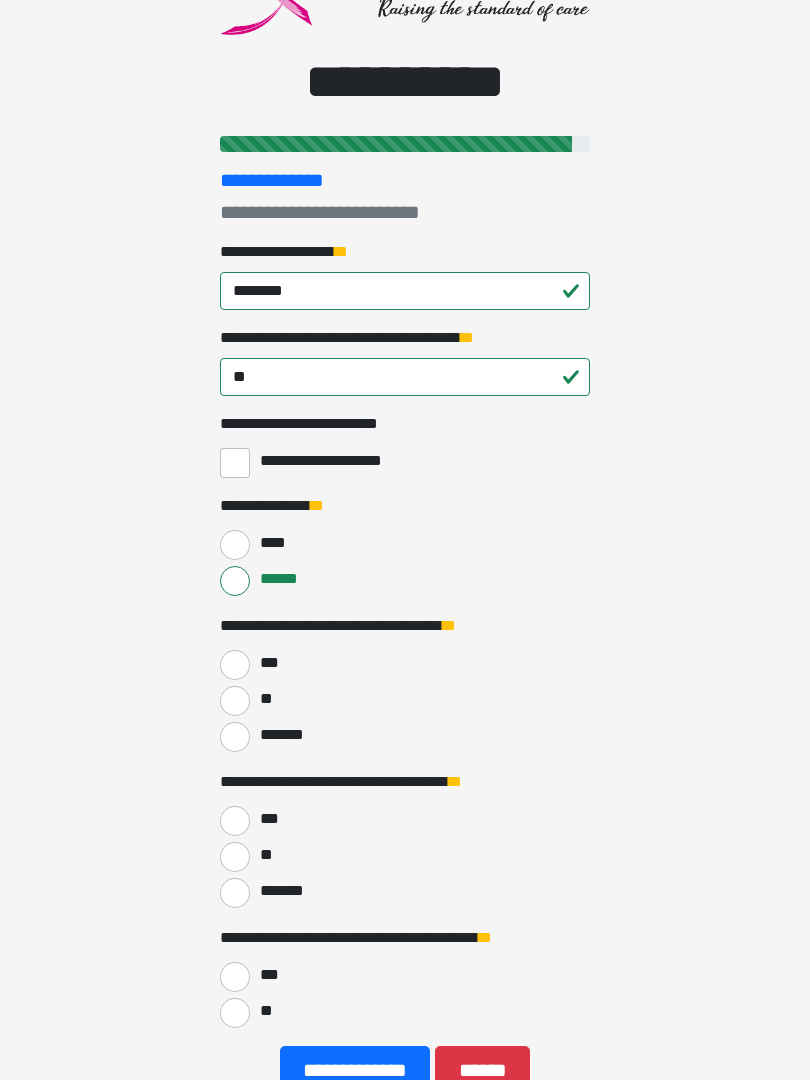 scroll, scrollTop: 247, scrollLeft: 0, axis: vertical 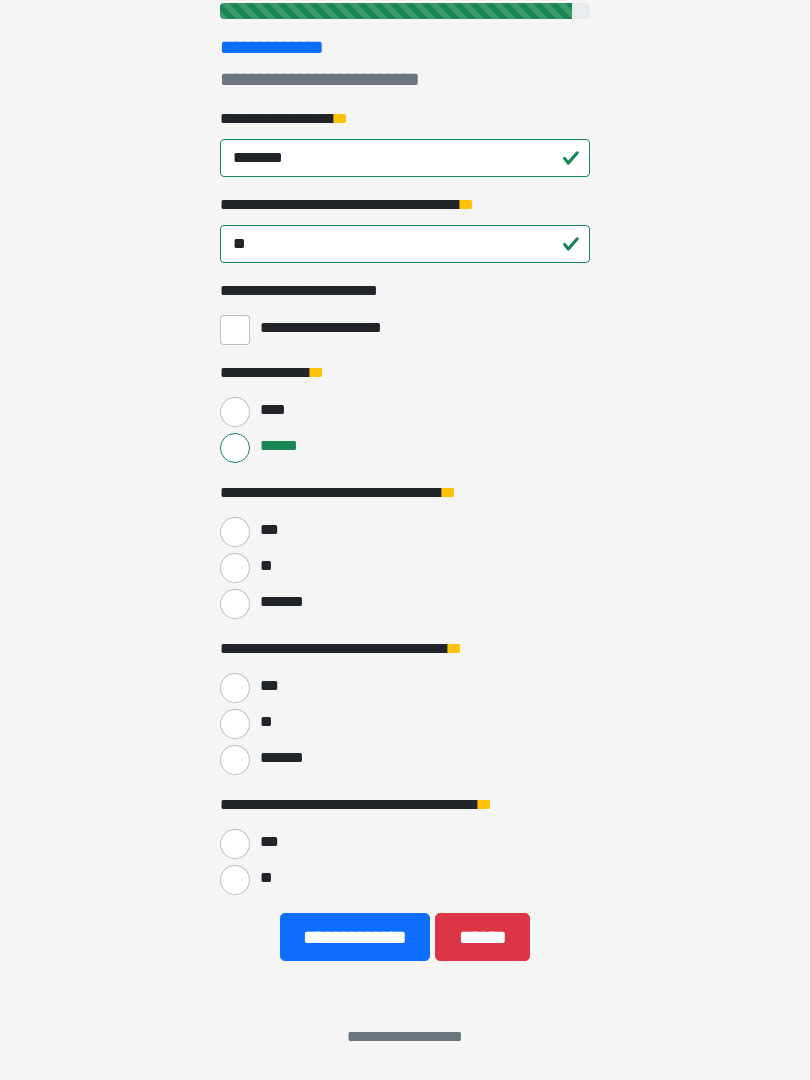 click on "**" at bounding box center [235, 724] 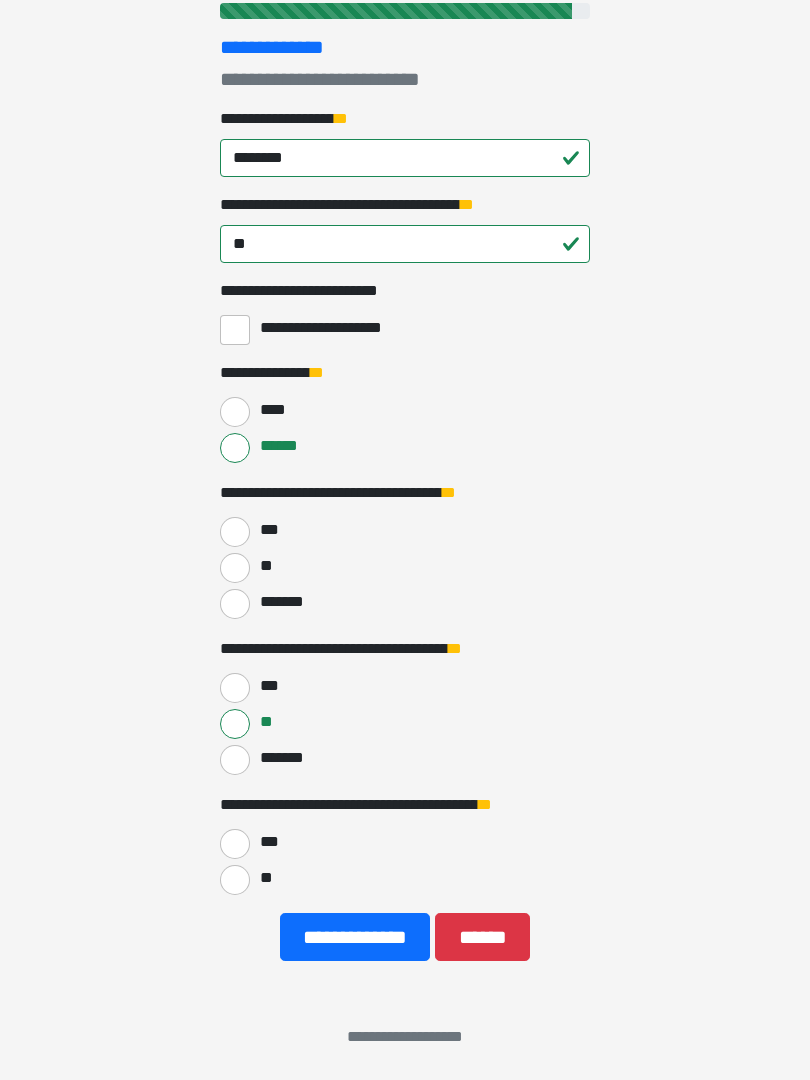 click on "***" at bounding box center [235, 532] 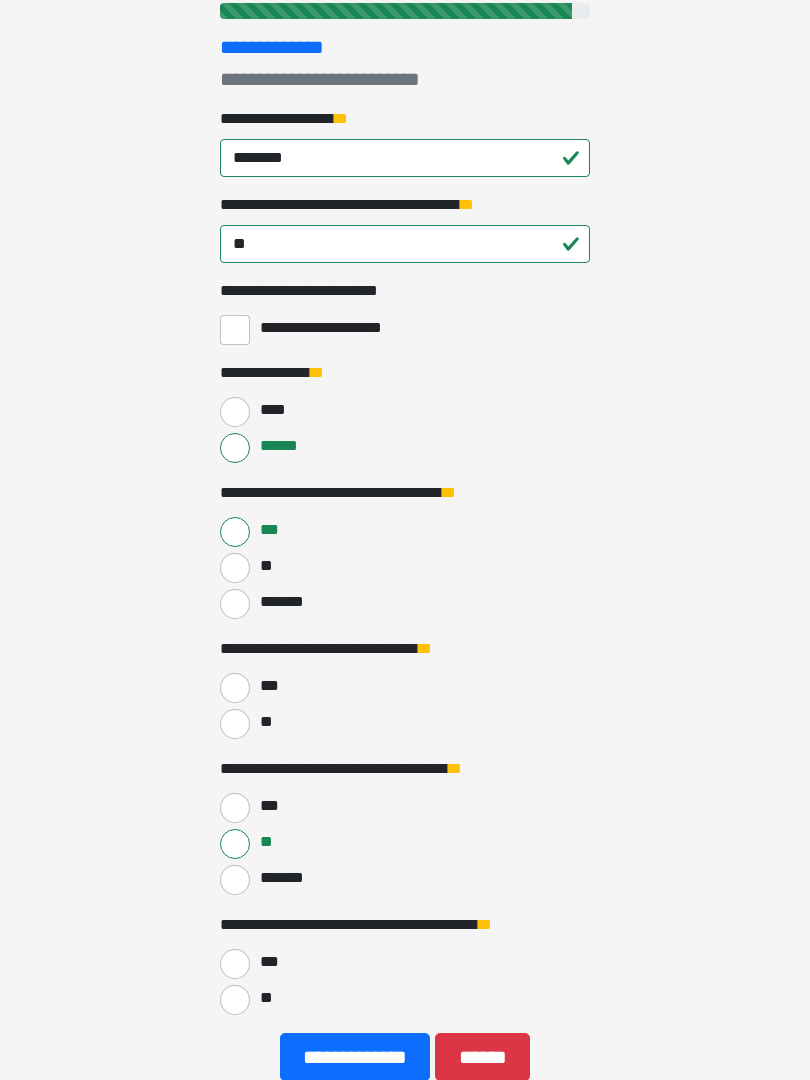 click on "**" at bounding box center [235, 724] 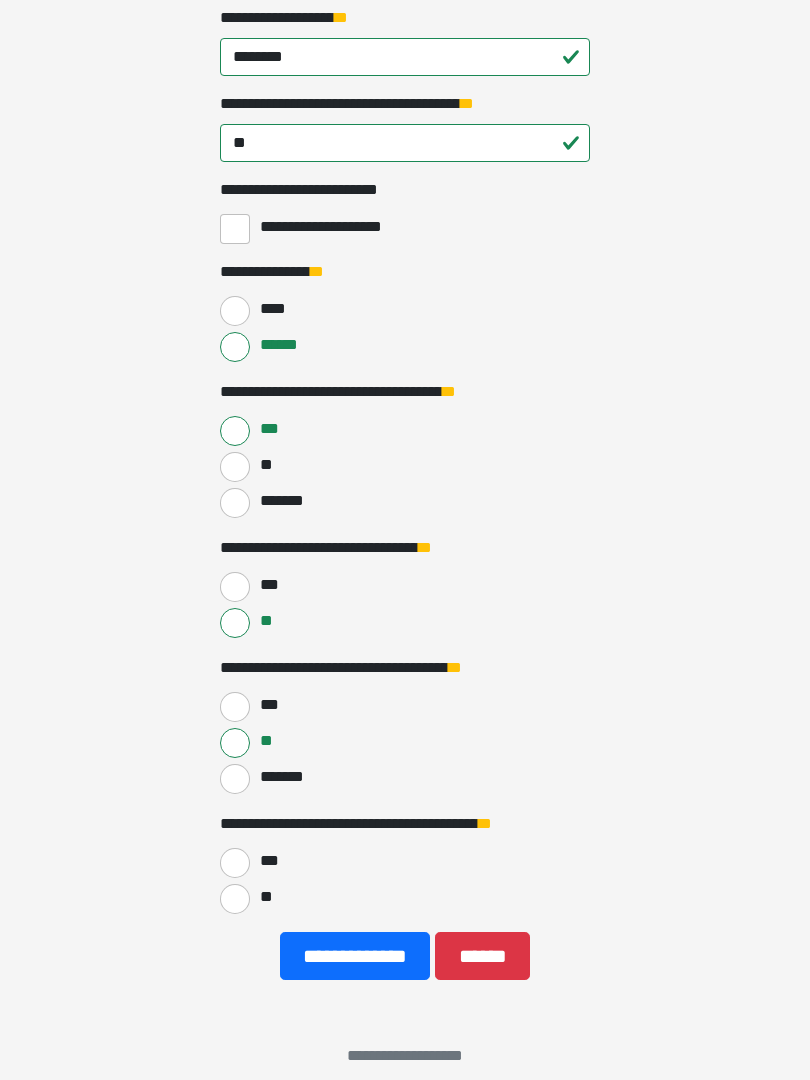 scroll, scrollTop: 367, scrollLeft: 0, axis: vertical 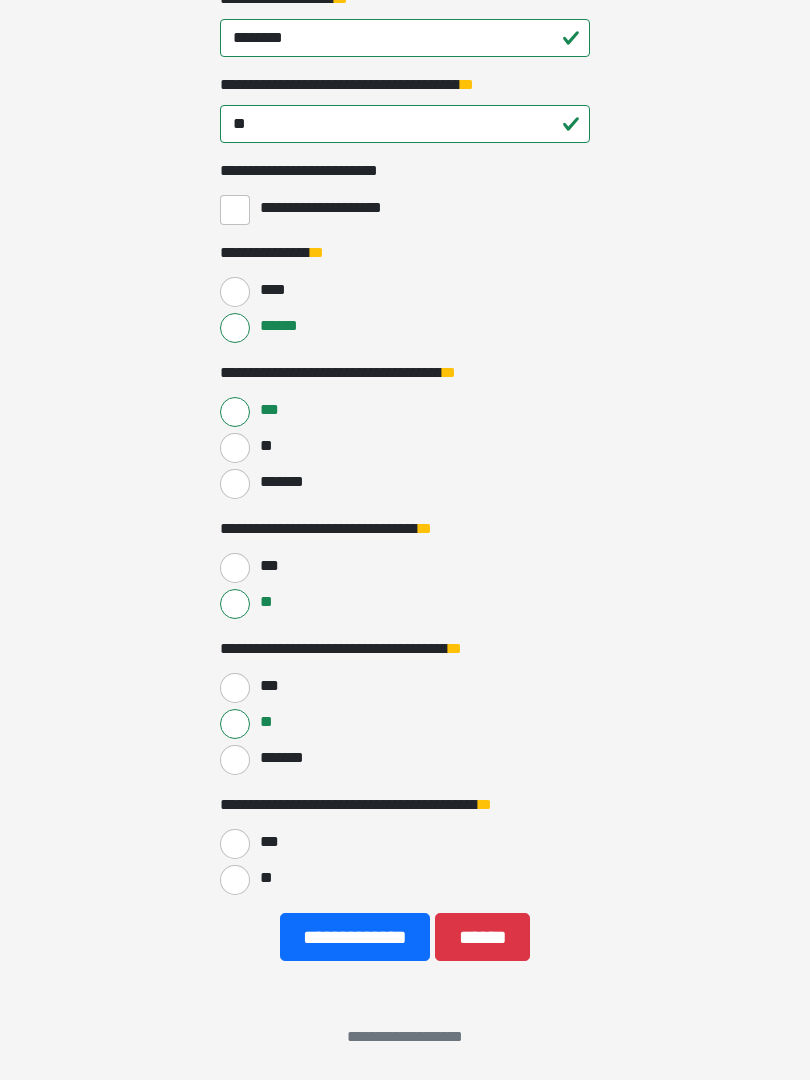 click on "**" at bounding box center [235, 880] 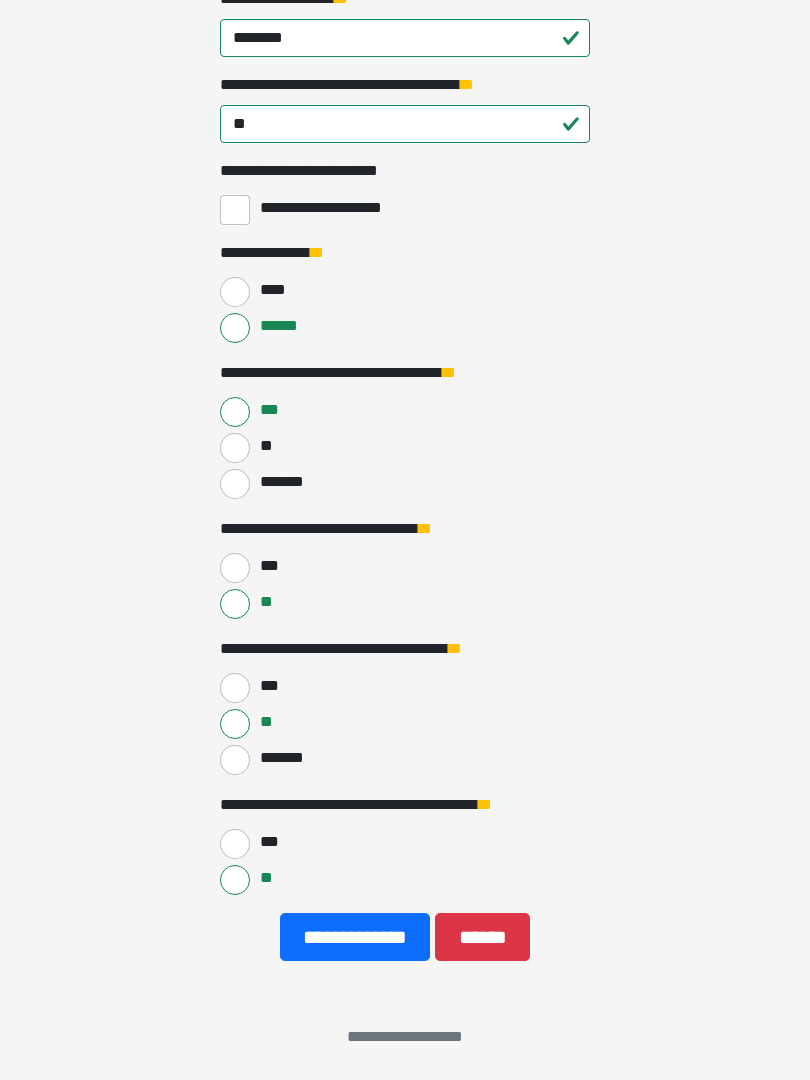 click on "**********" at bounding box center [355, 937] 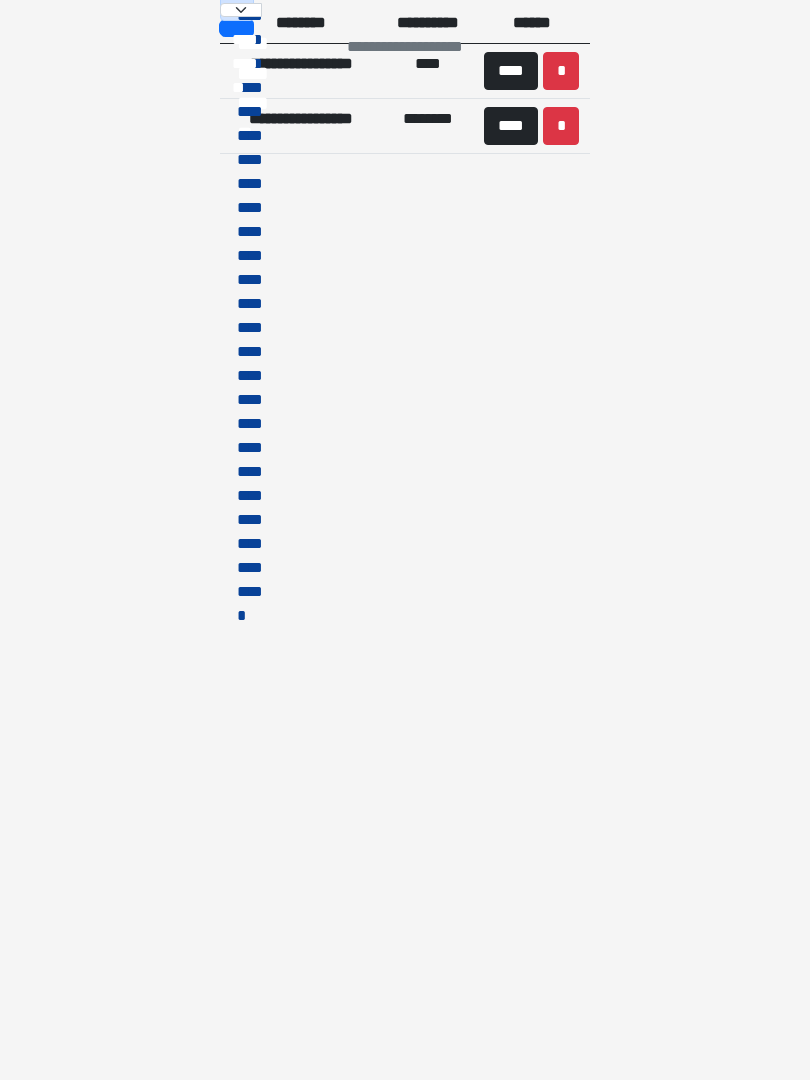 scroll, scrollTop: 0, scrollLeft: 0, axis: both 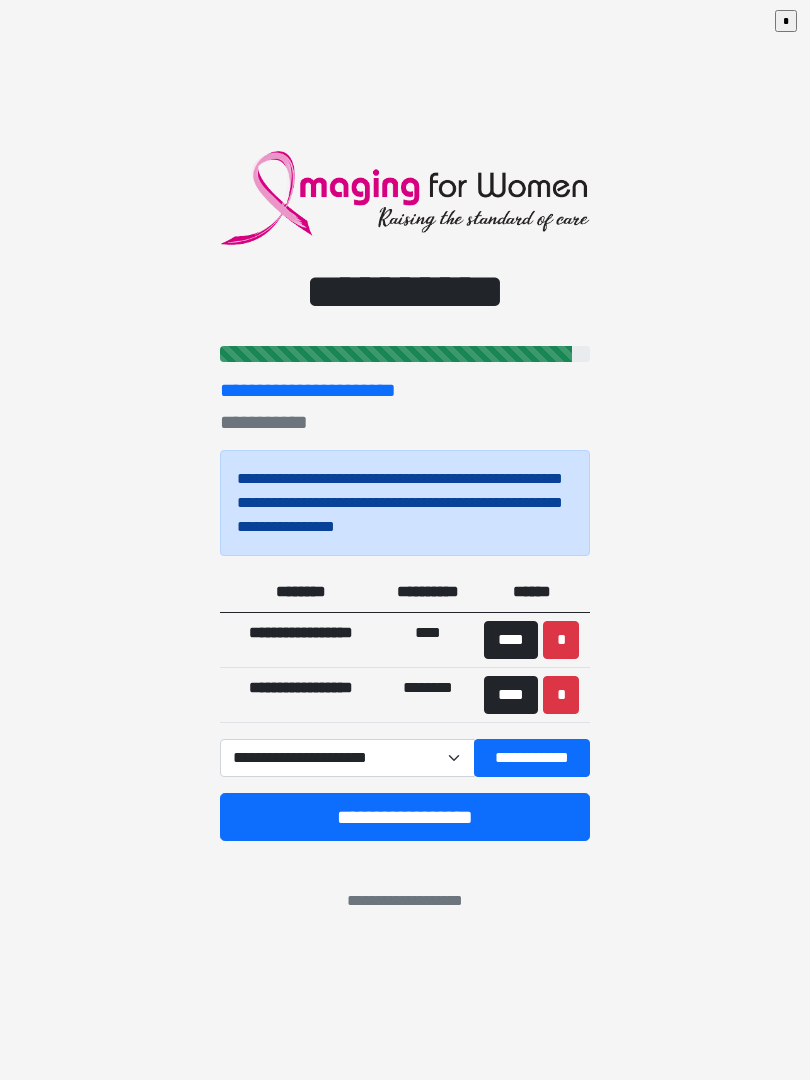 click on "**********" at bounding box center (405, 817) 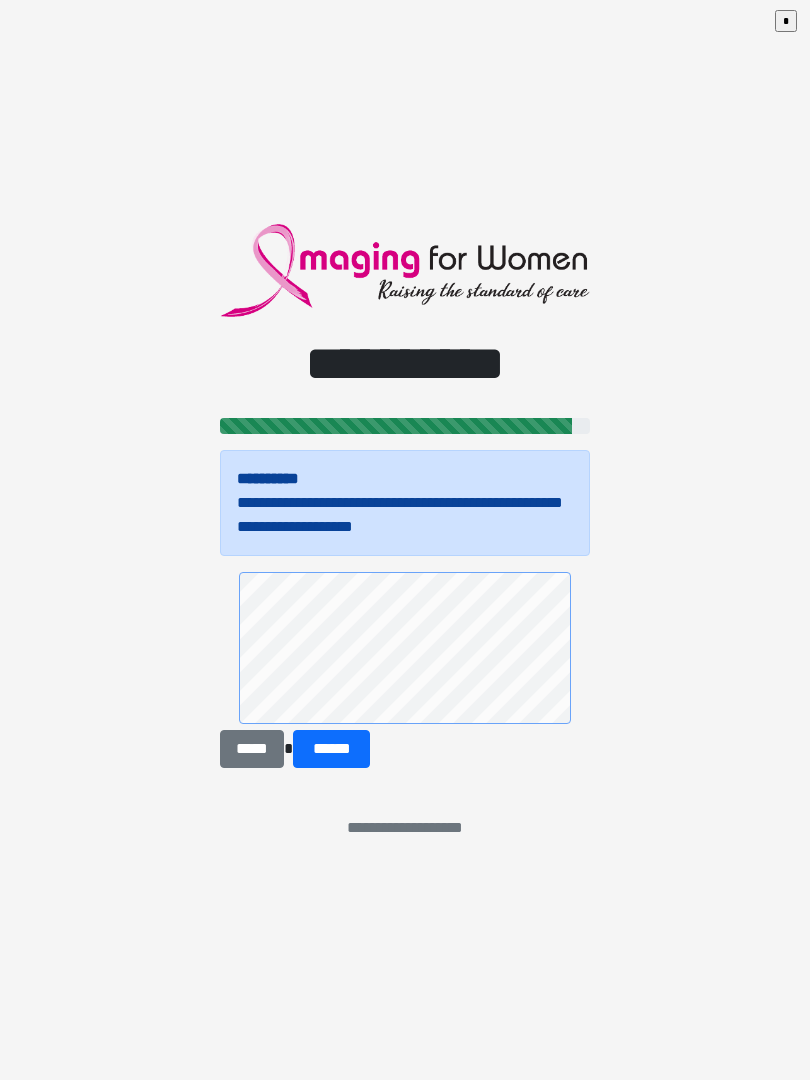 click on "******" at bounding box center [331, 749] 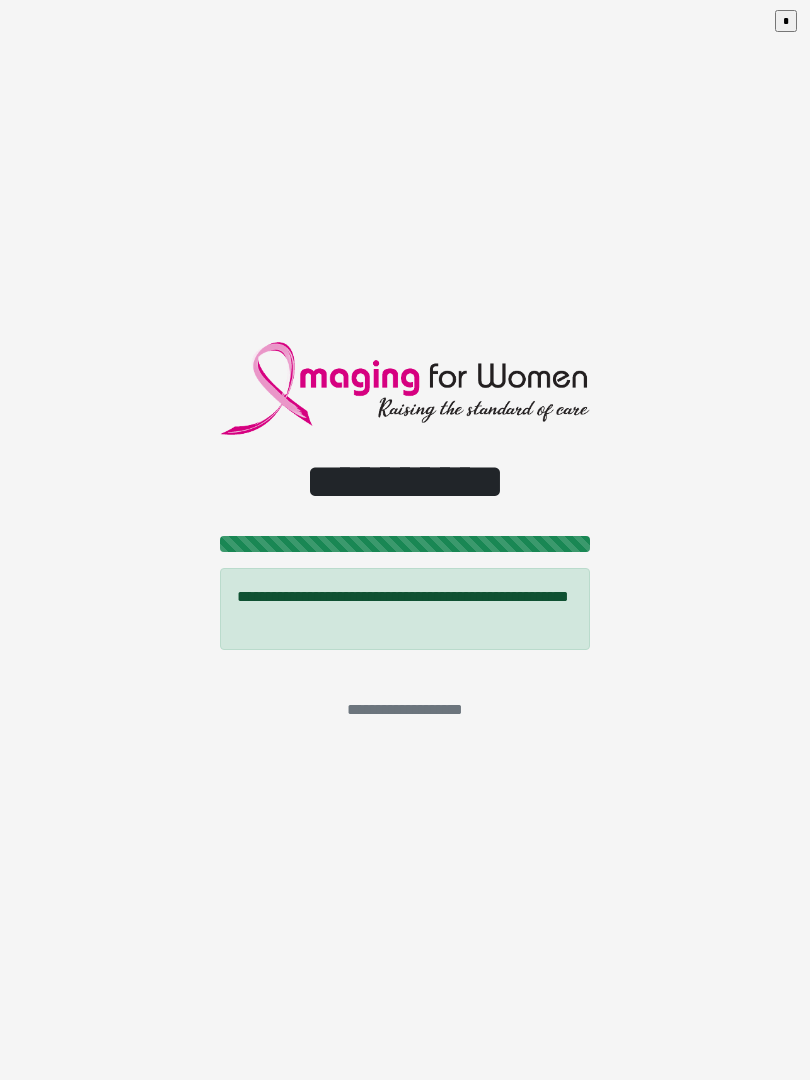 click on "*" at bounding box center (786, 21) 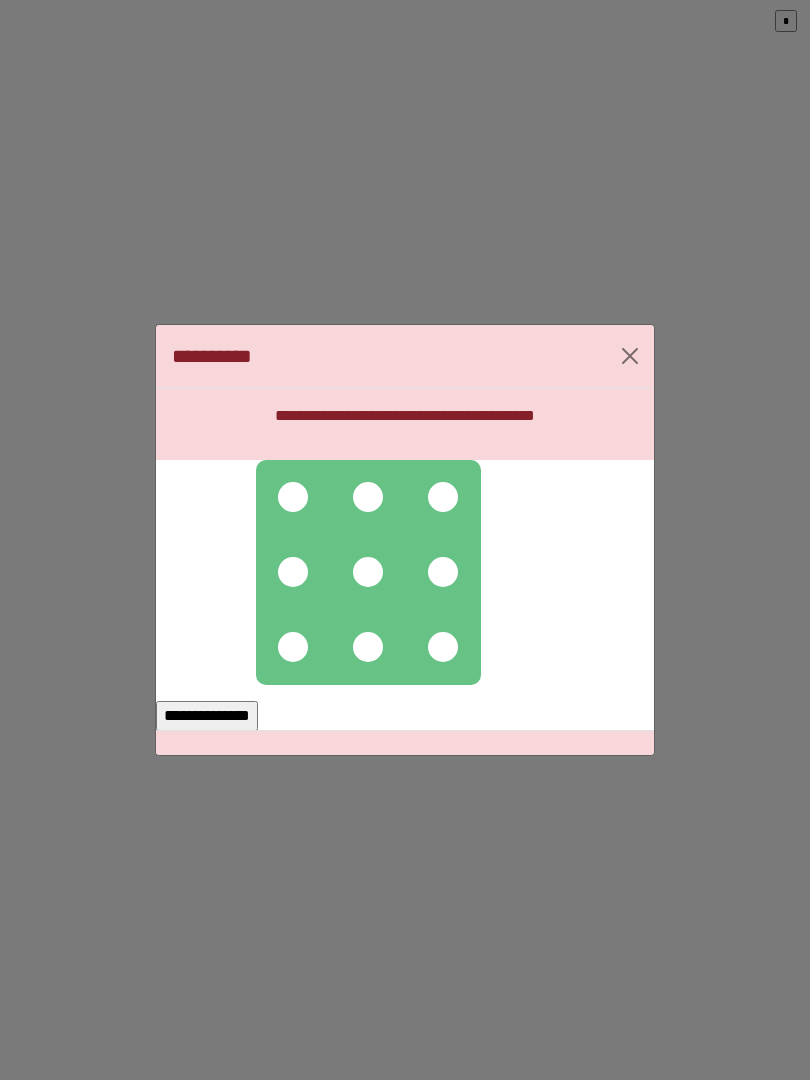 click at bounding box center (293, 497) 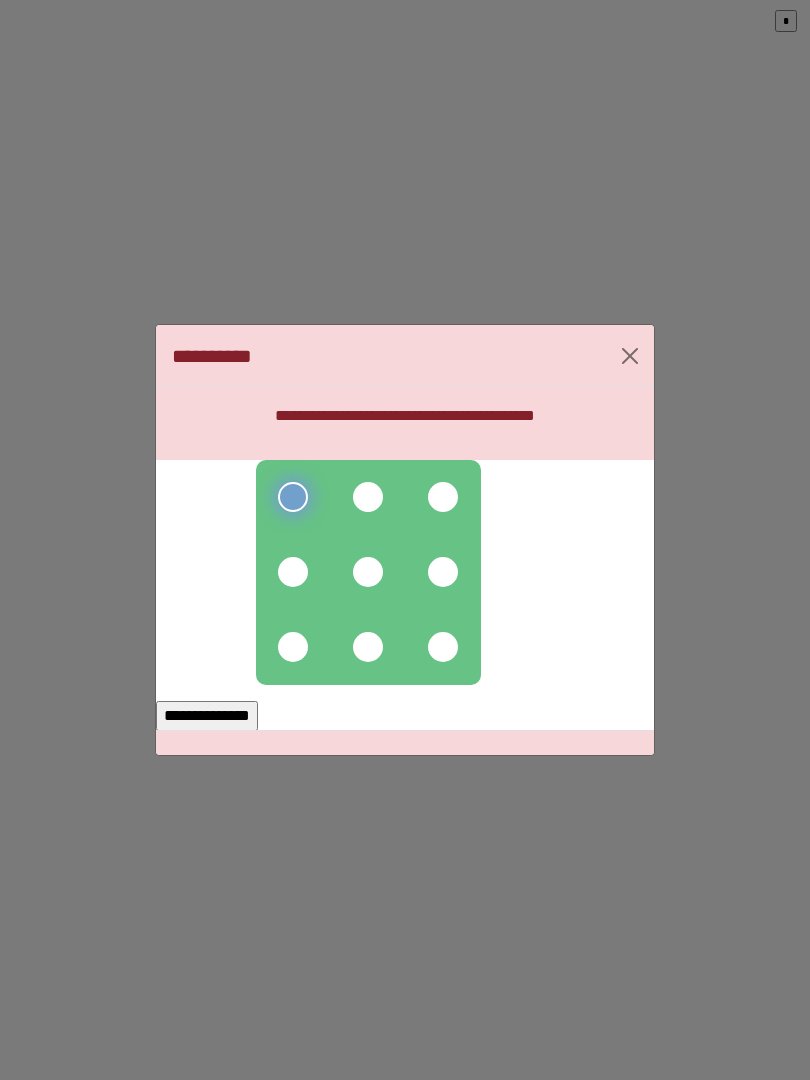 click at bounding box center (368, 497) 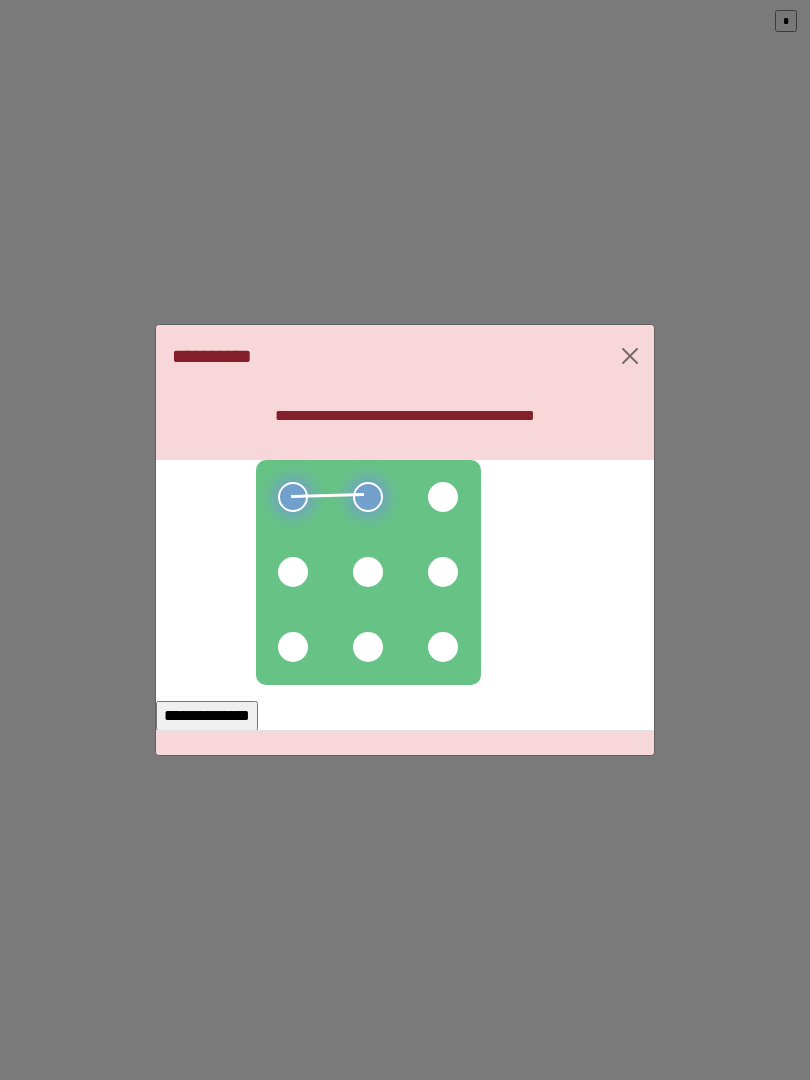 click at bounding box center (443, 497) 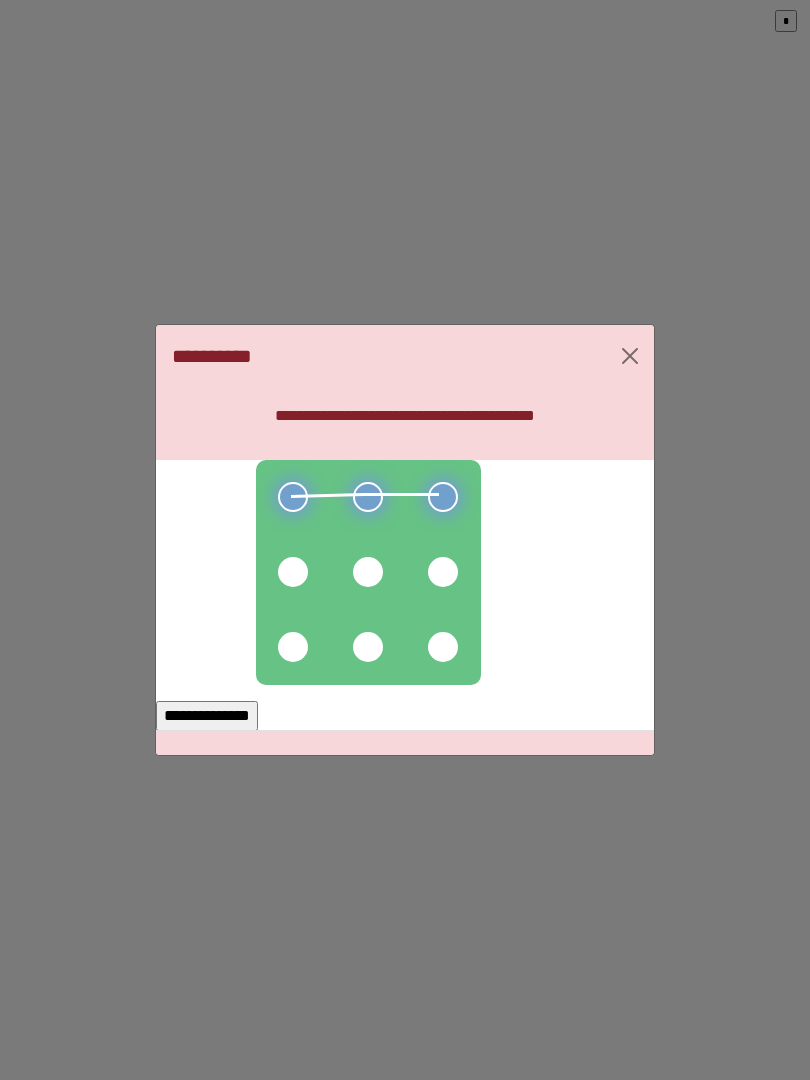 click at bounding box center [443, 572] 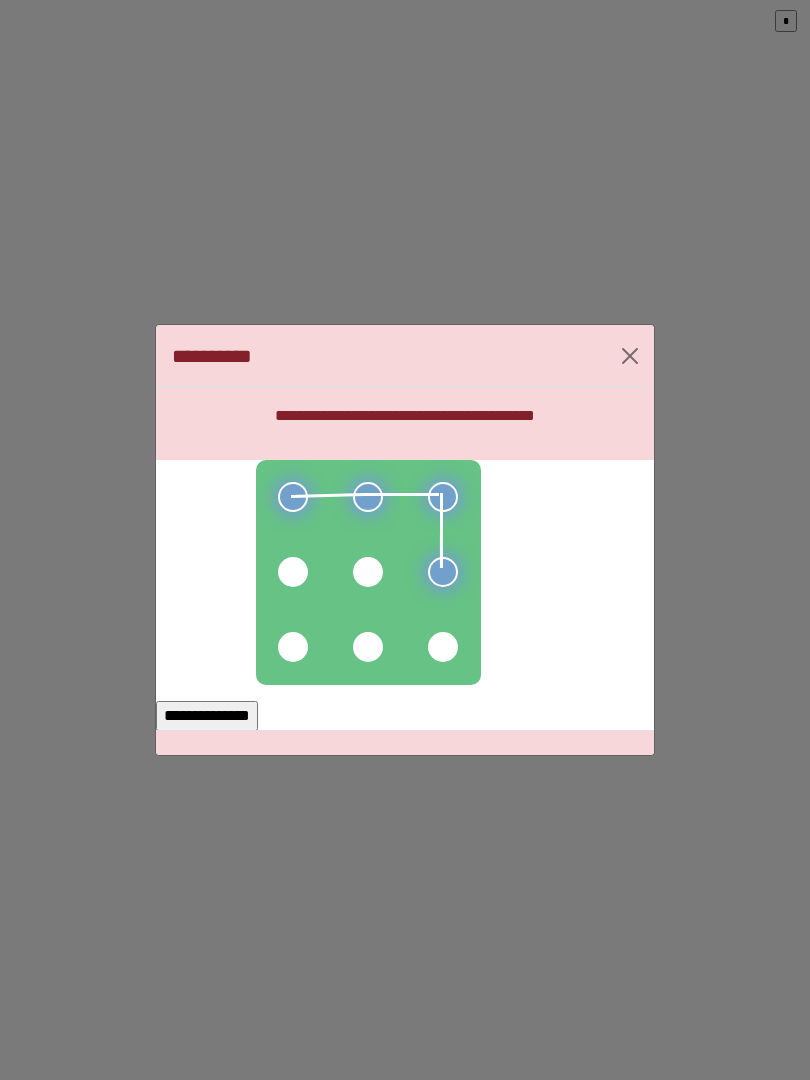 click at bounding box center (443, 647) 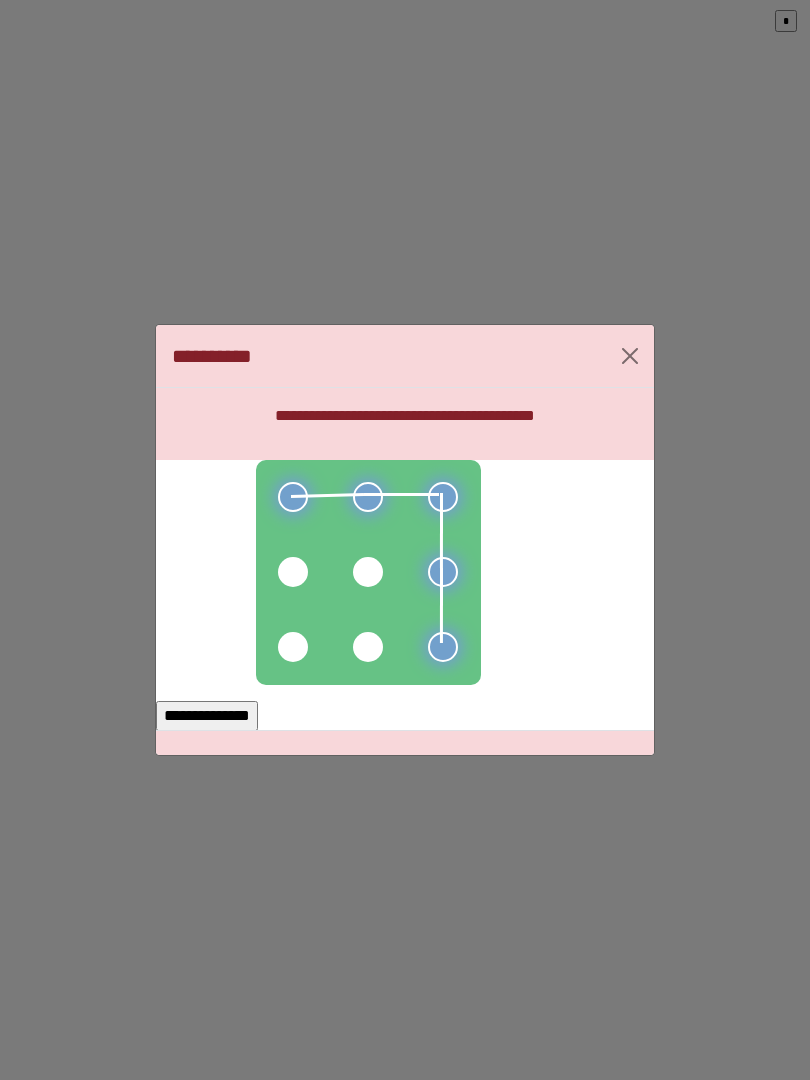 click at bounding box center [368, 647] 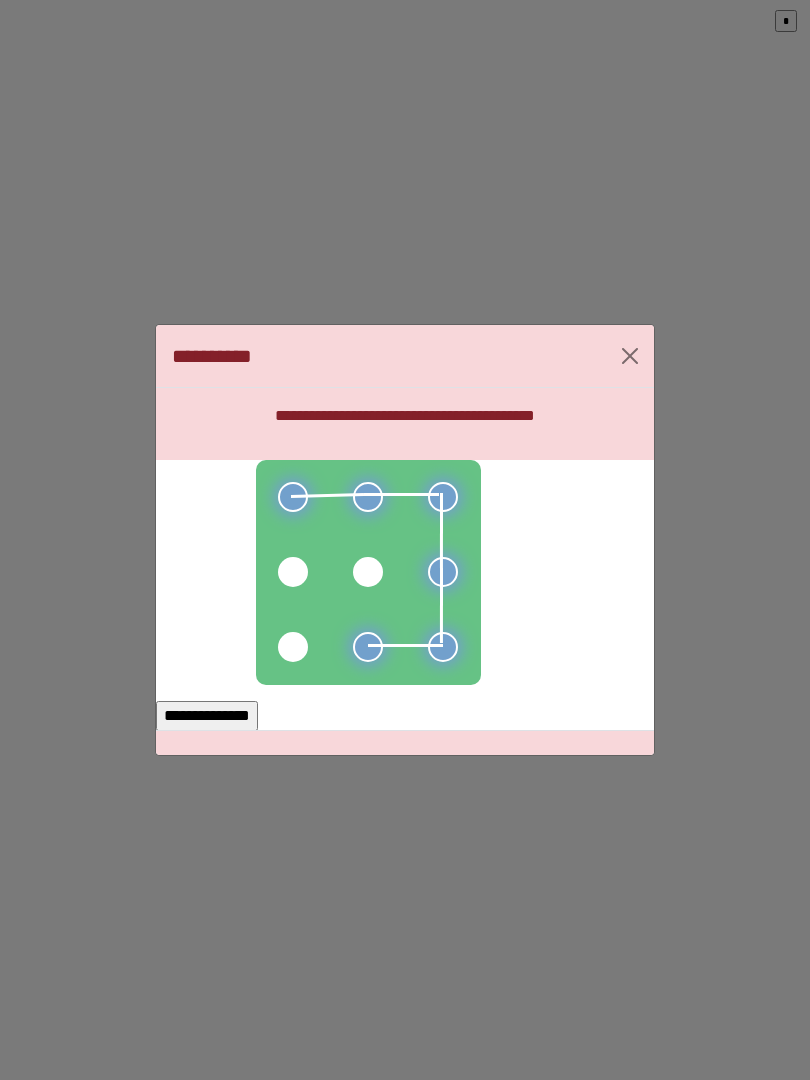 click at bounding box center (293, 647) 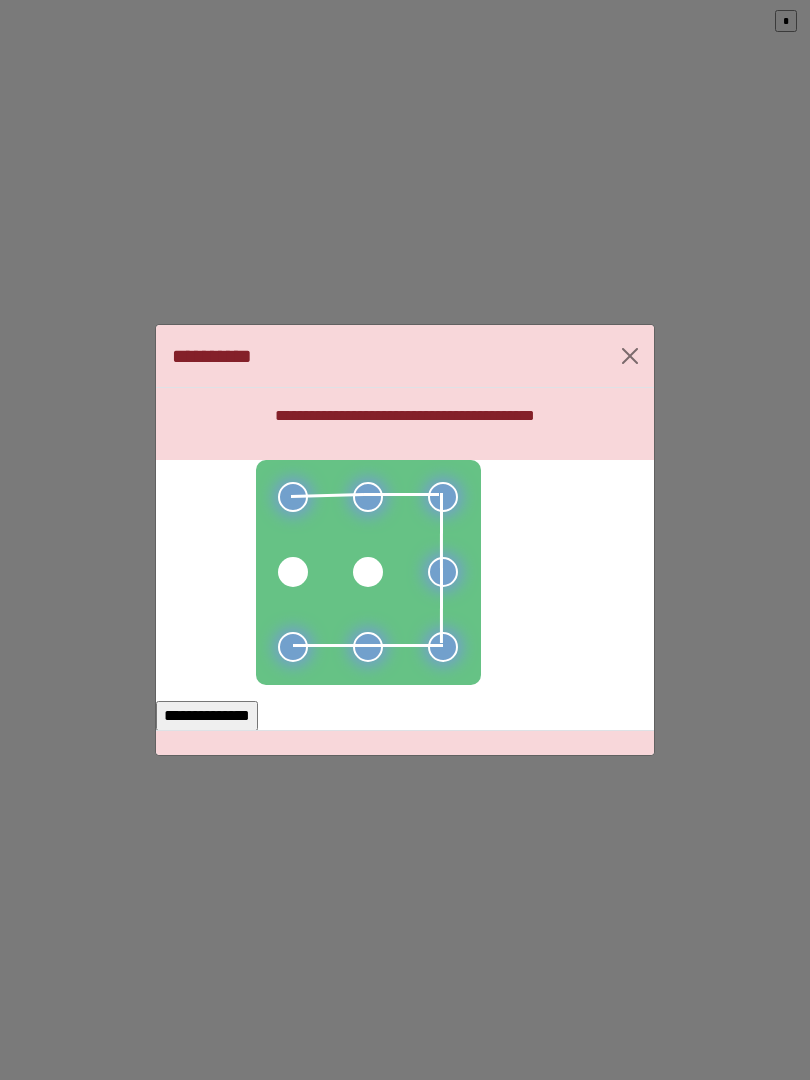 click on "**********" at bounding box center (207, 716) 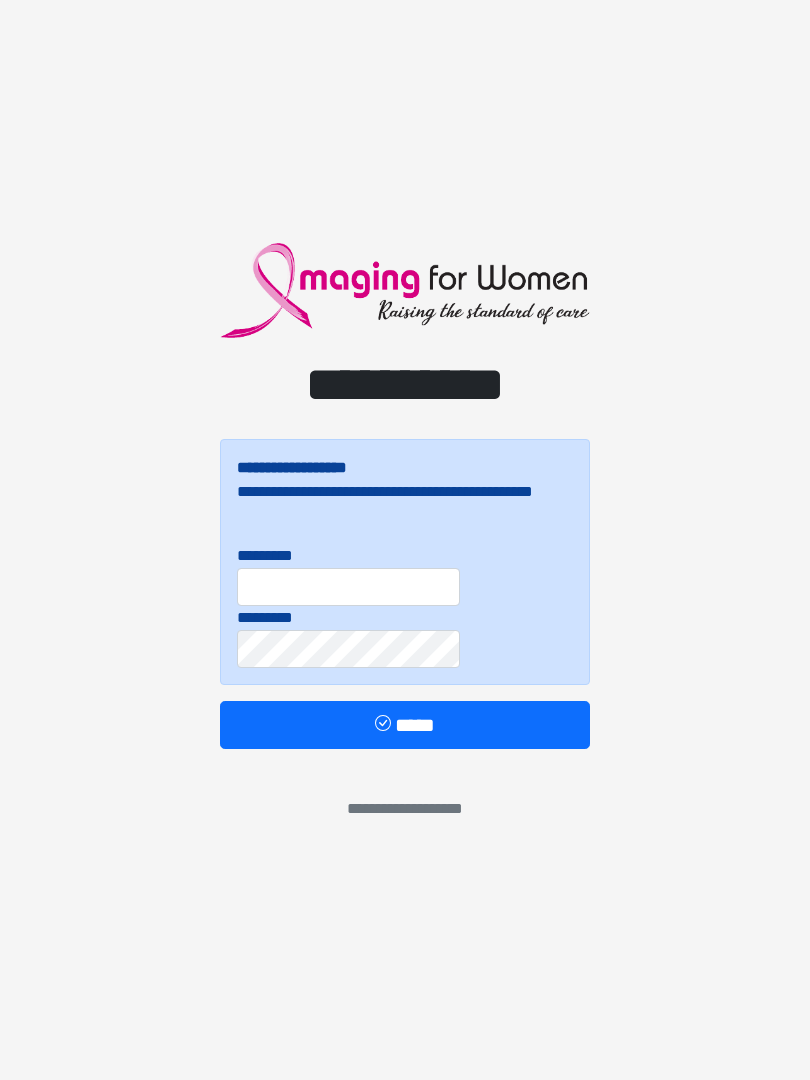 scroll, scrollTop: 0, scrollLeft: 0, axis: both 